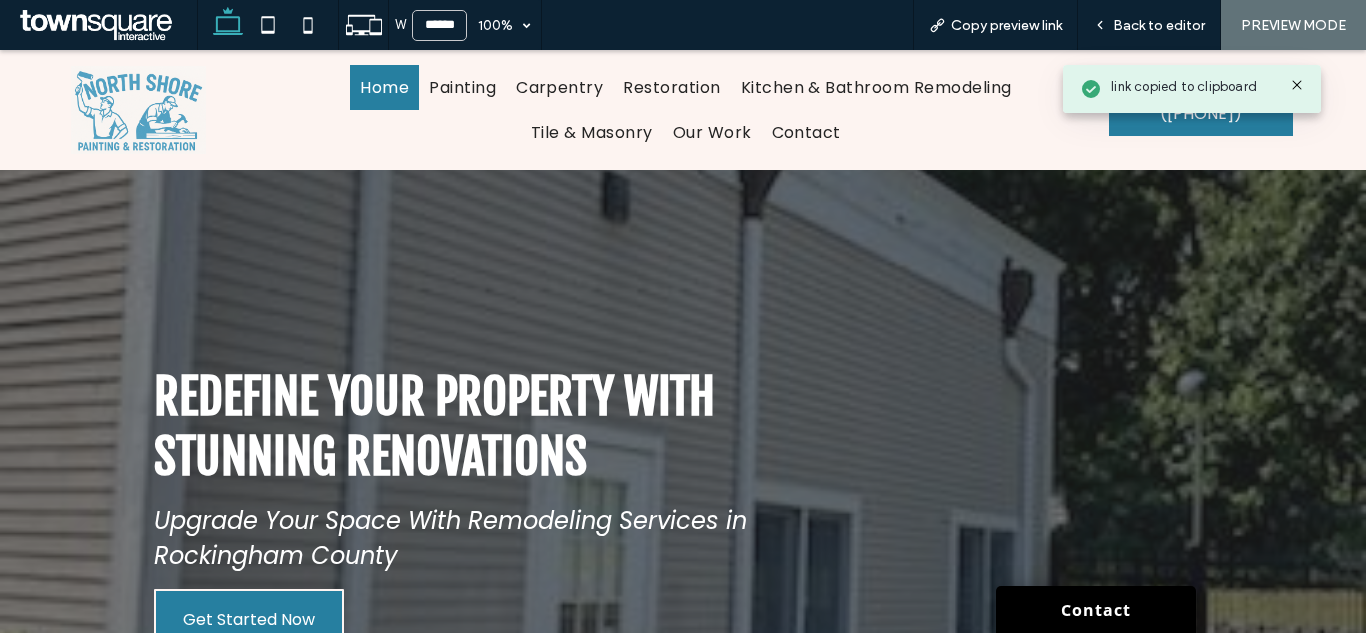 scroll, scrollTop: 0, scrollLeft: 0, axis: both 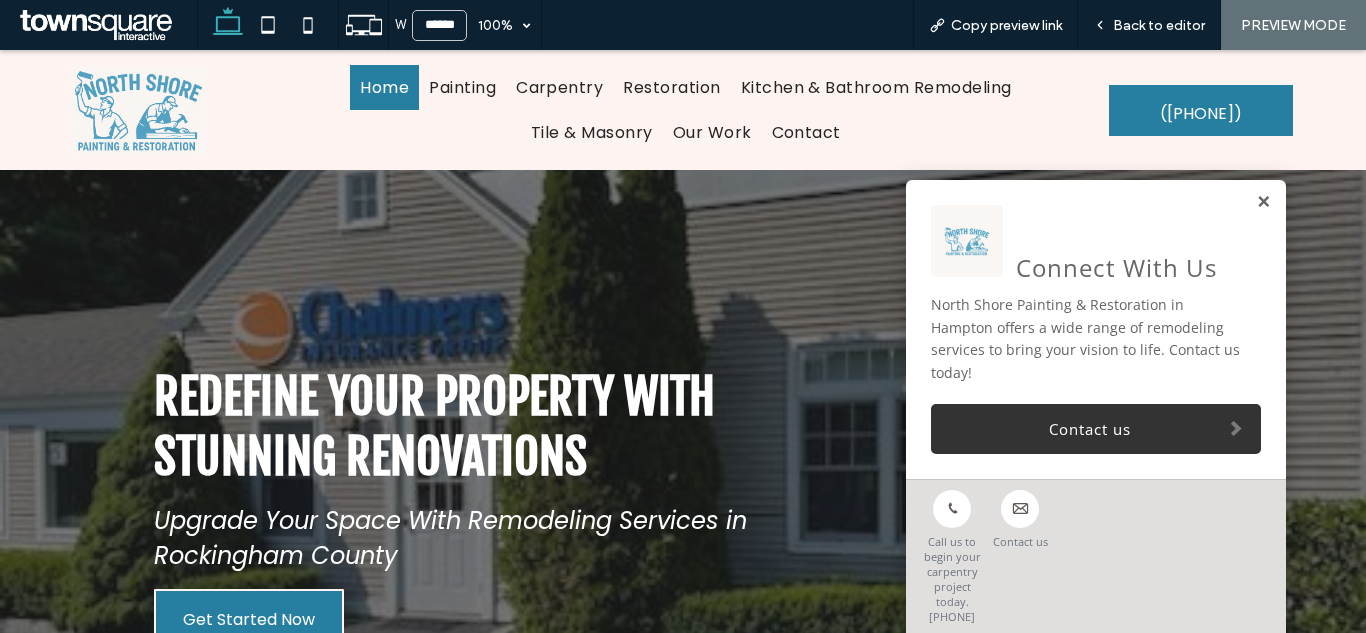click at bounding box center [1263, 202] 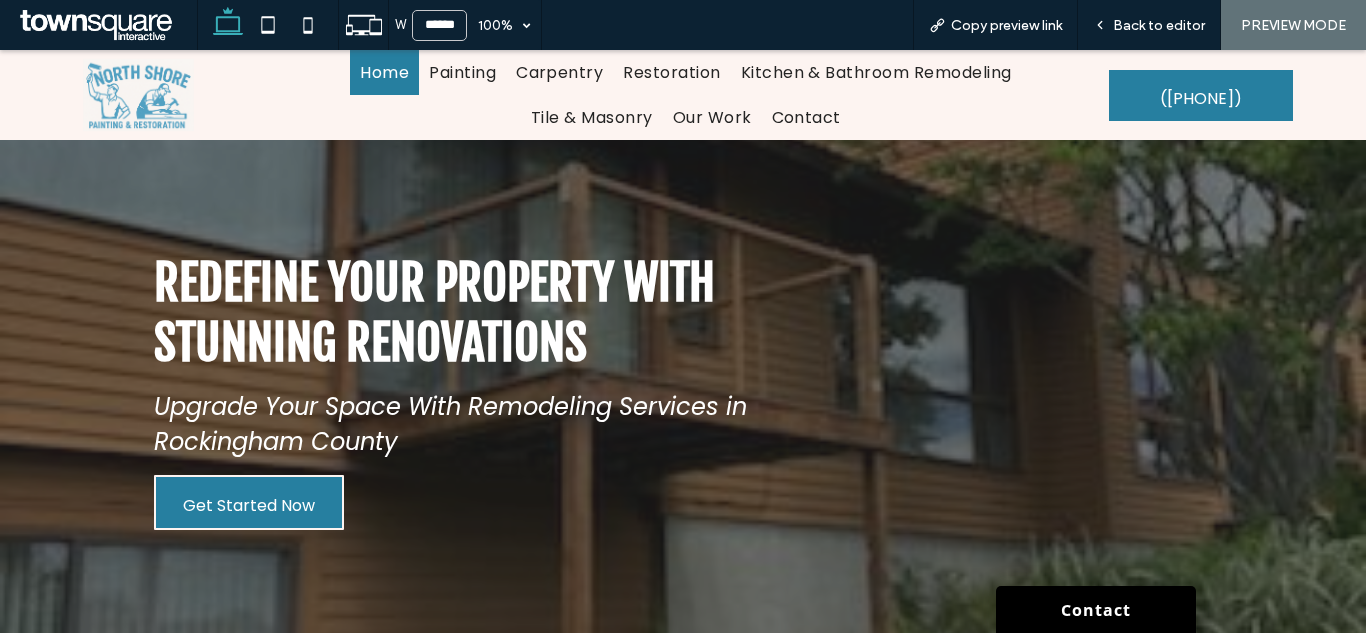 scroll, scrollTop: 0, scrollLeft: 0, axis: both 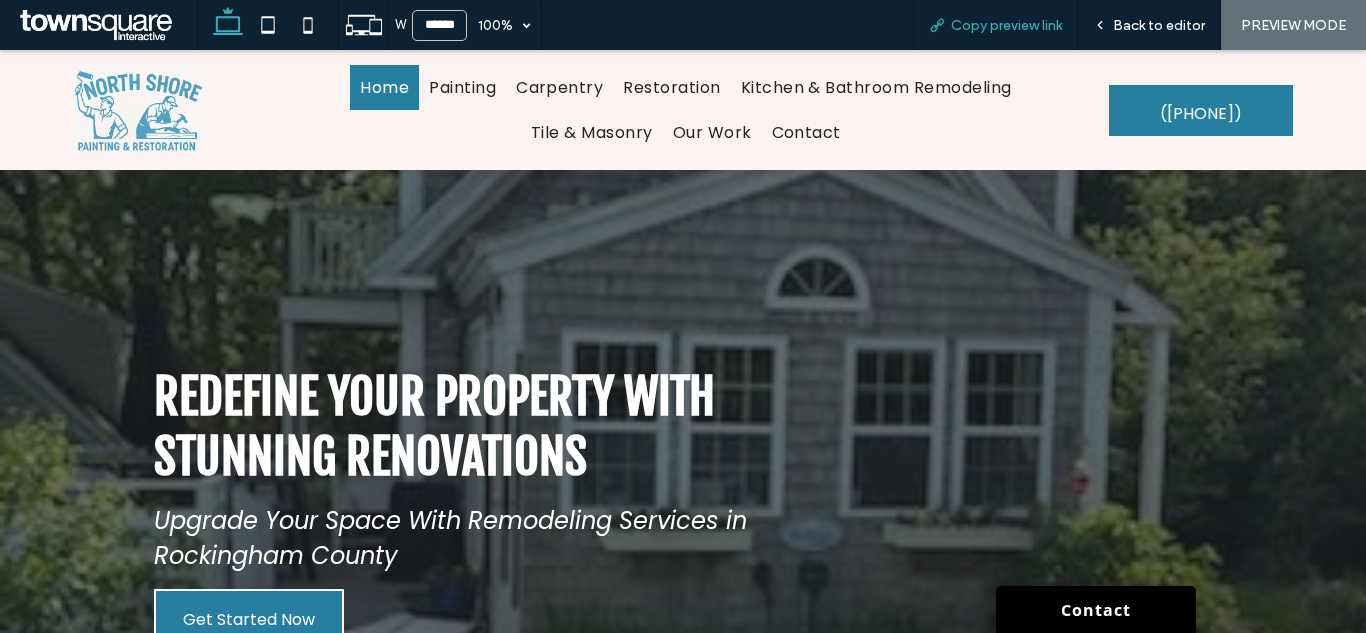 click on "Copy preview link" at bounding box center (995, 25) 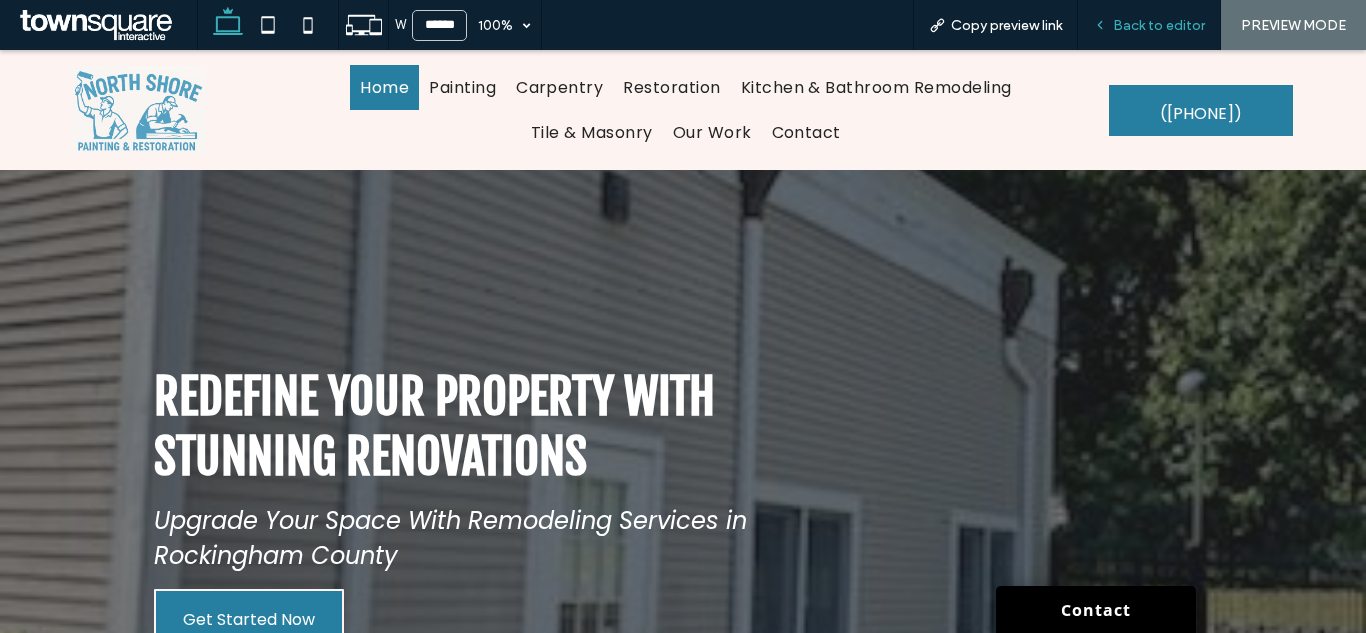 click on "Back to editor" at bounding box center [1159, 25] 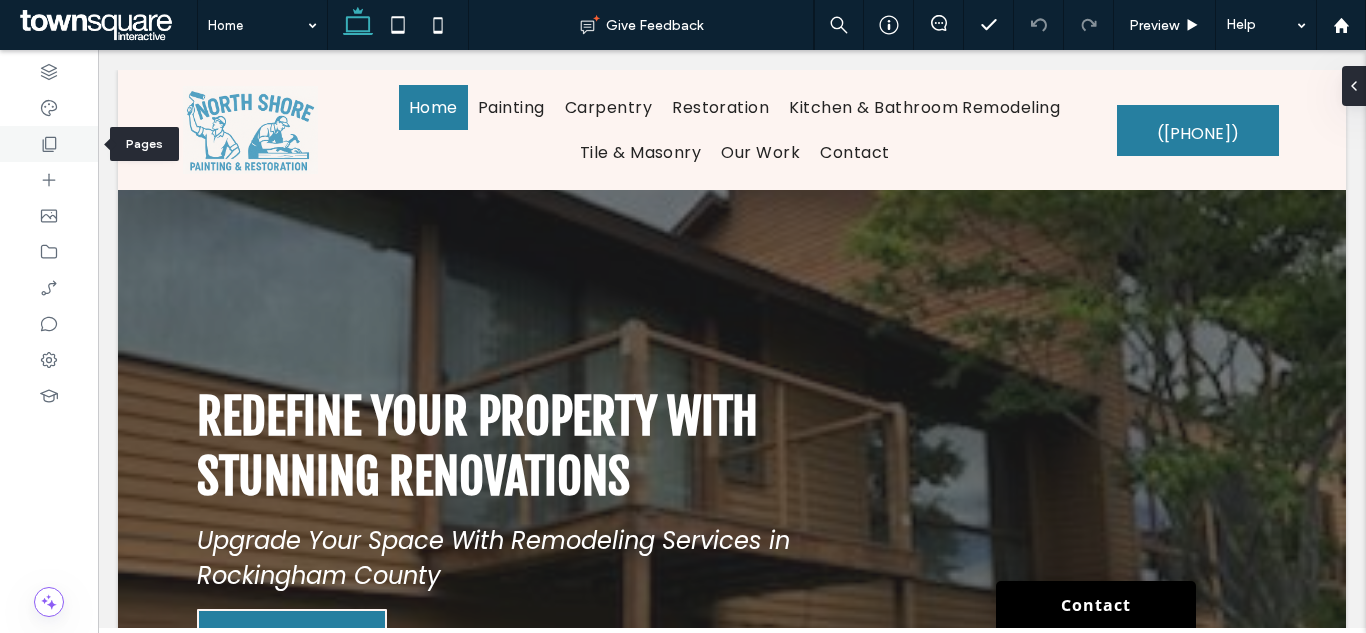 click 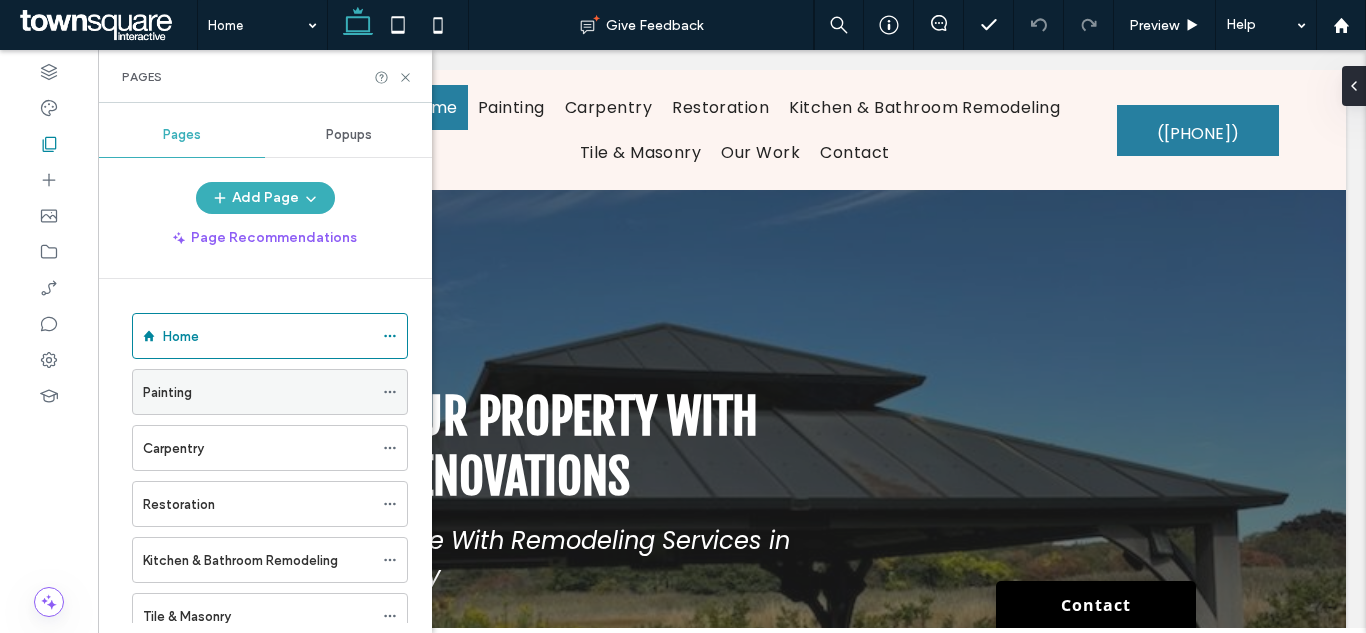 click on "Painting" at bounding box center (258, 392) 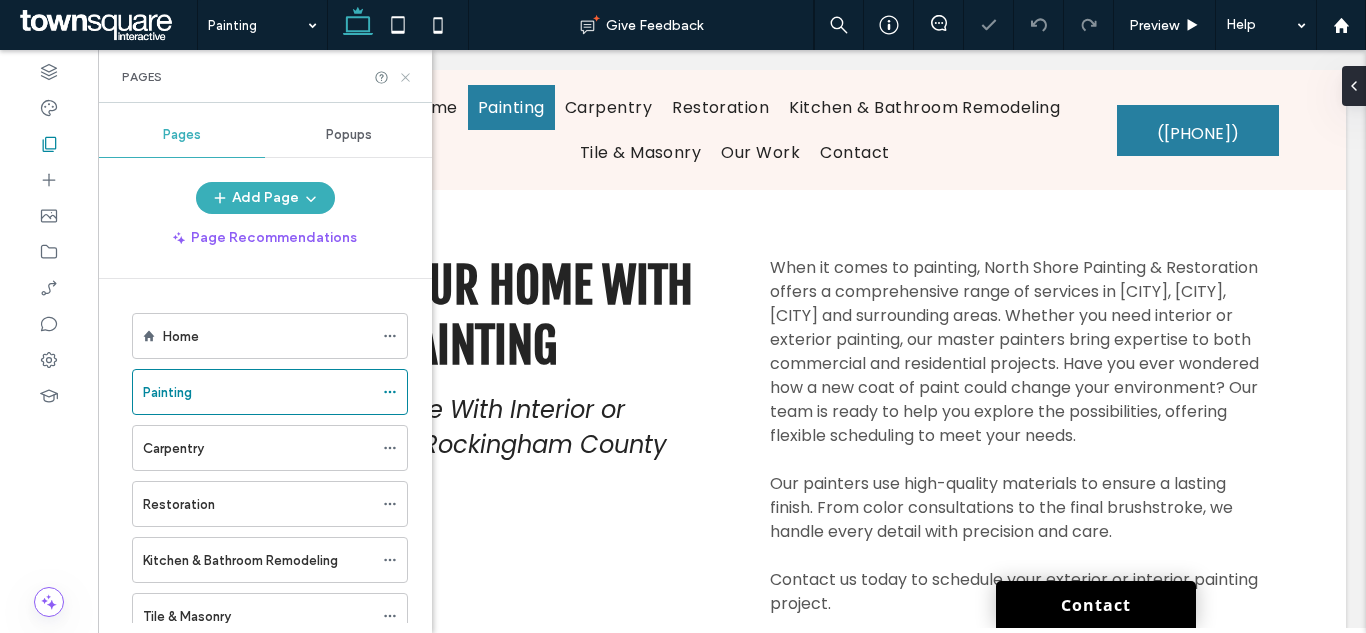 scroll, scrollTop: 0, scrollLeft: 0, axis: both 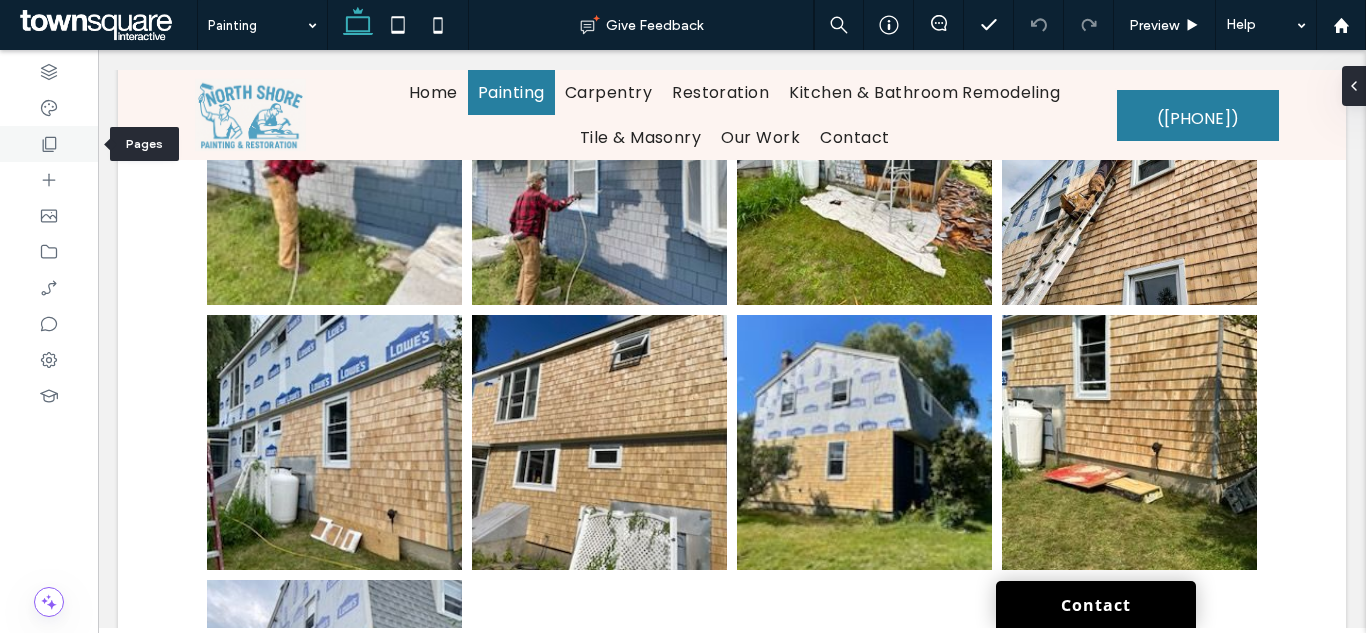 click 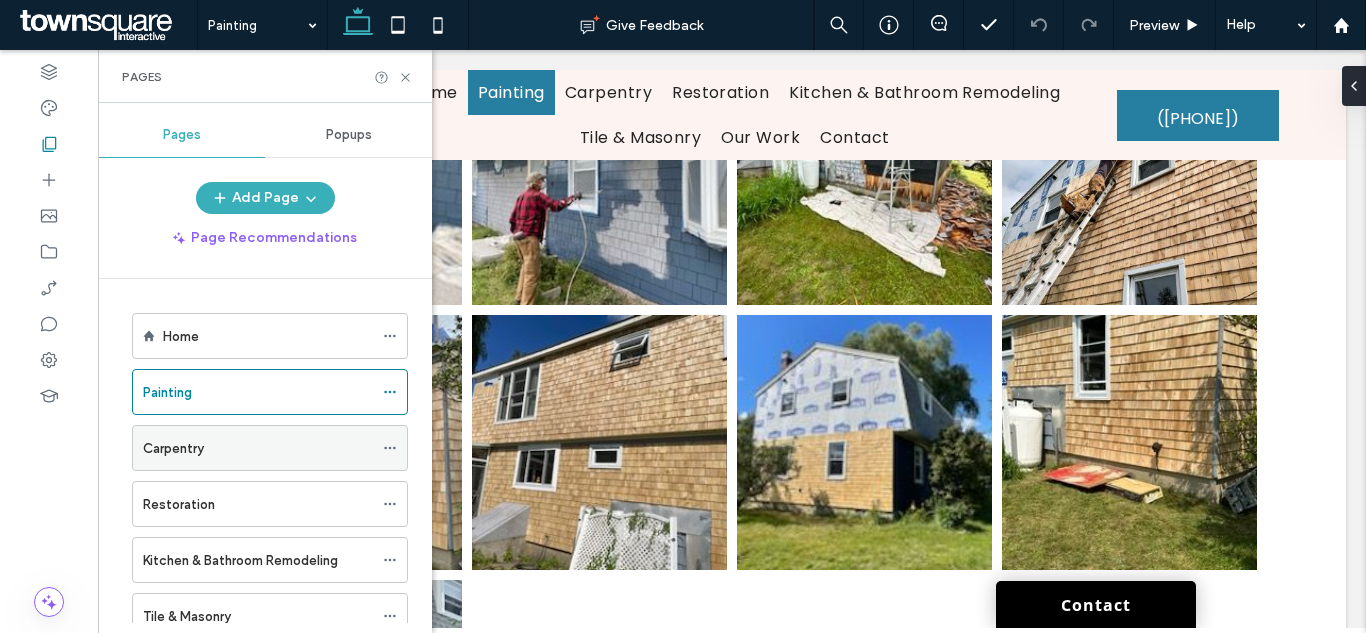 click on "Carpentry" at bounding box center [258, 448] 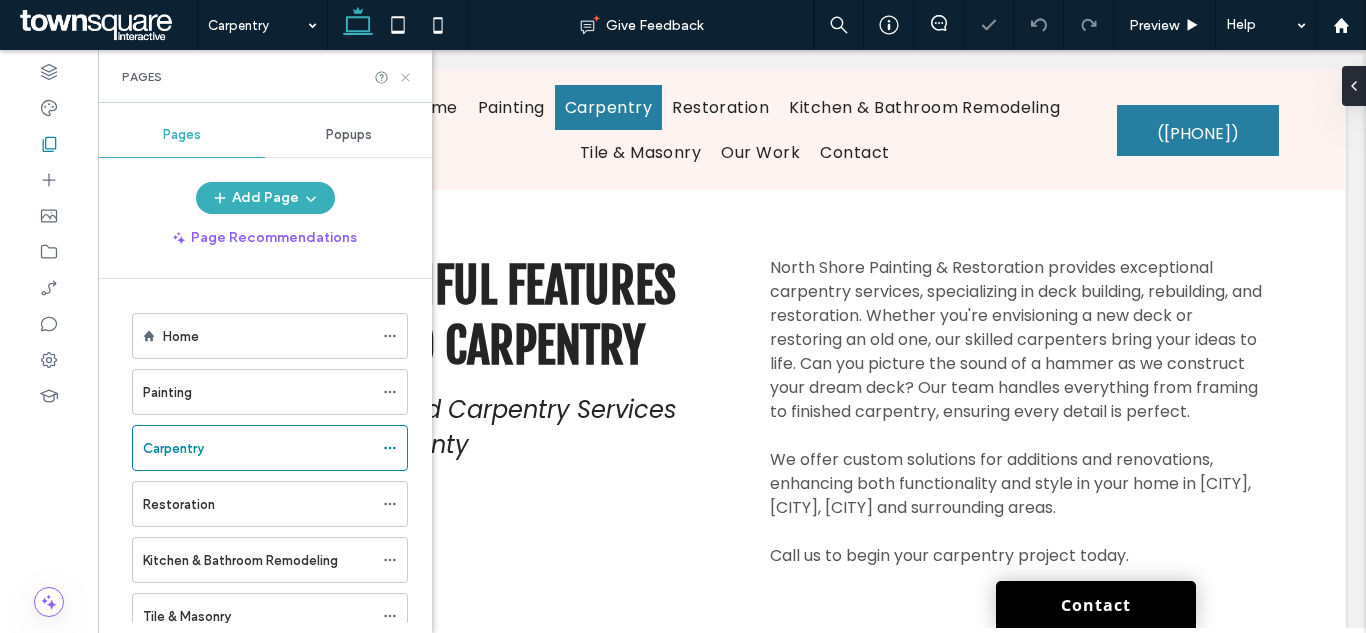 scroll, scrollTop: 0, scrollLeft: 0, axis: both 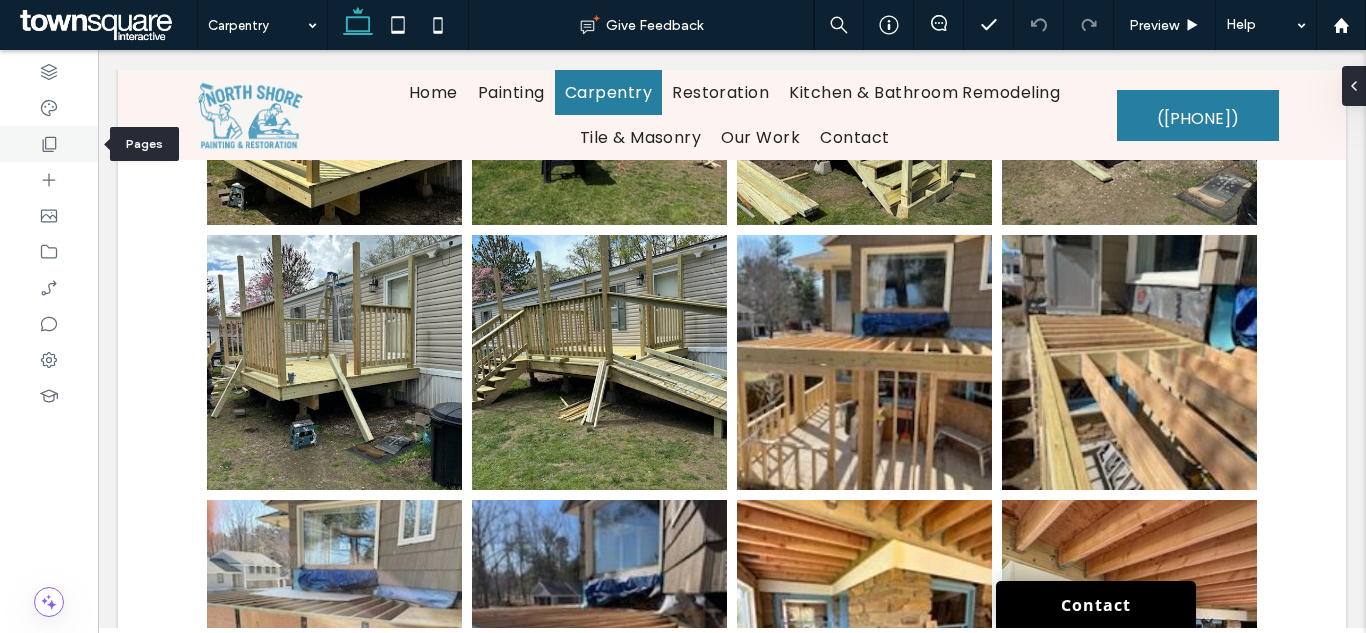 click at bounding box center (49, 144) 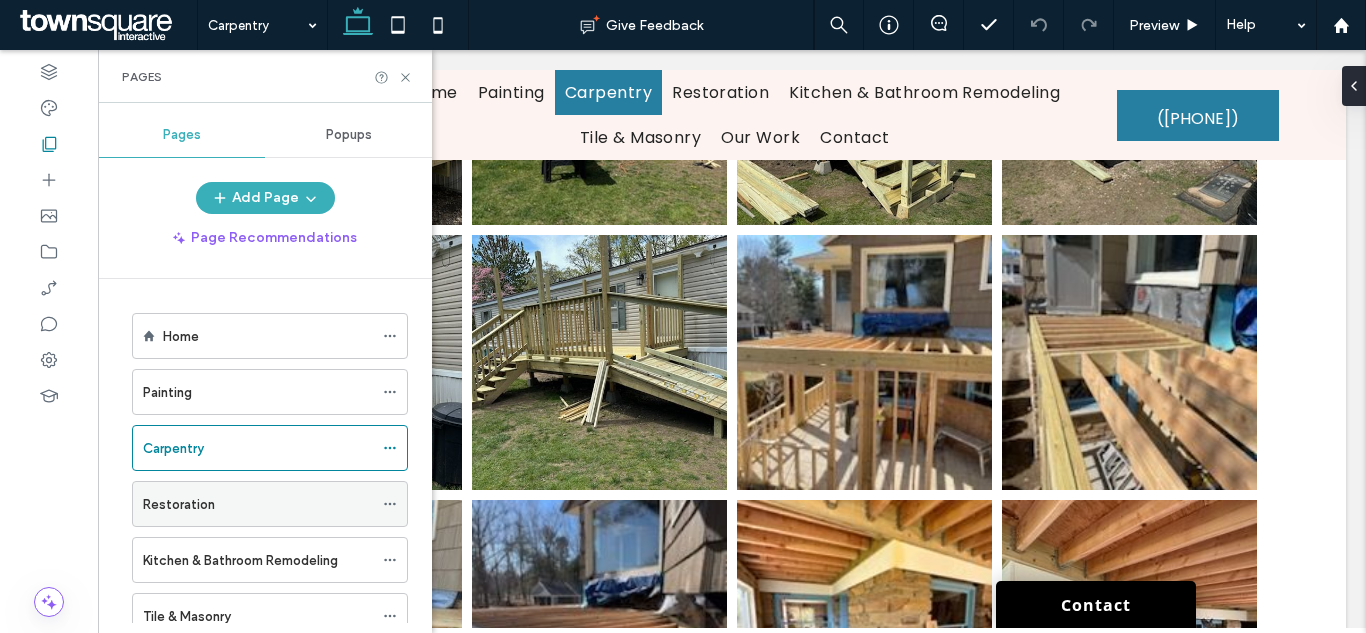 click on "Restoration" at bounding box center [258, 504] 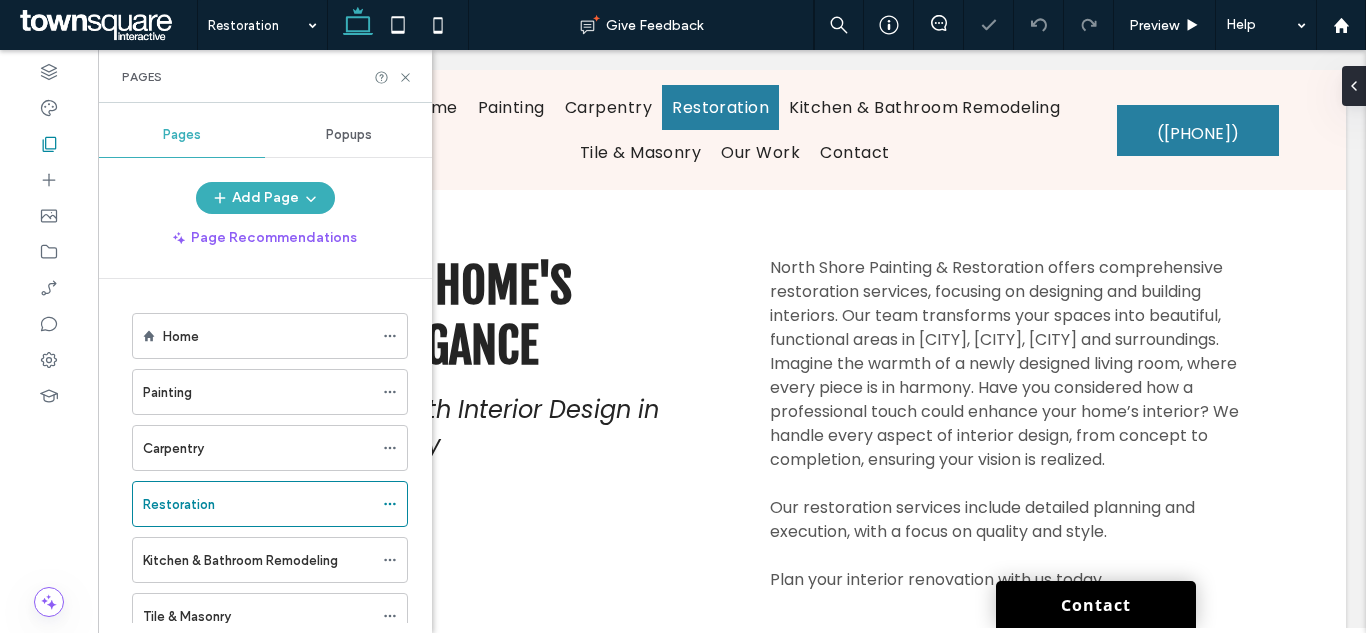 scroll, scrollTop: 0, scrollLeft: 0, axis: both 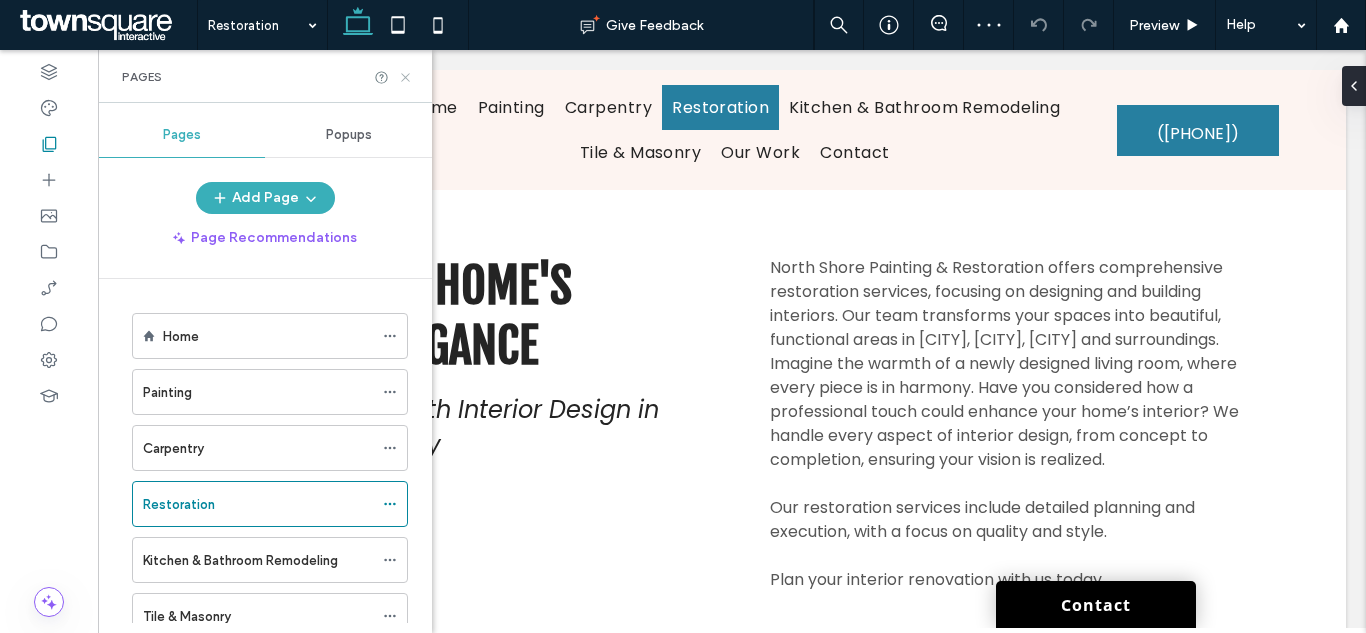 click 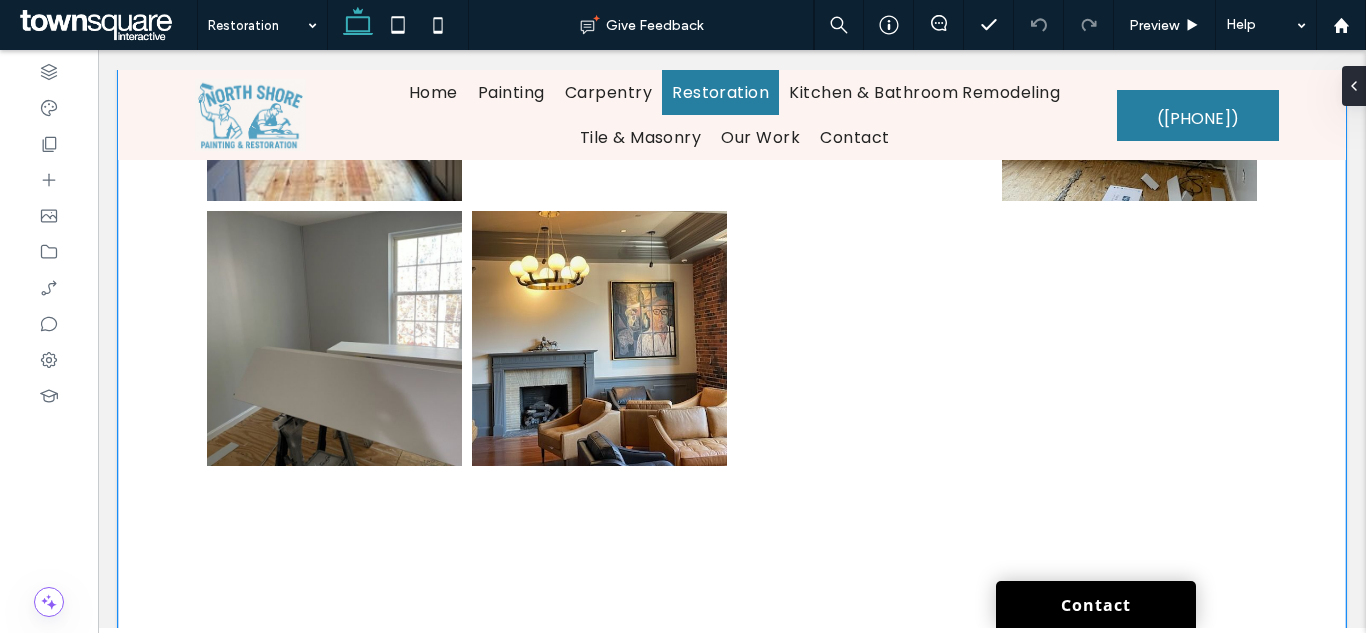 scroll, scrollTop: 1900, scrollLeft: 0, axis: vertical 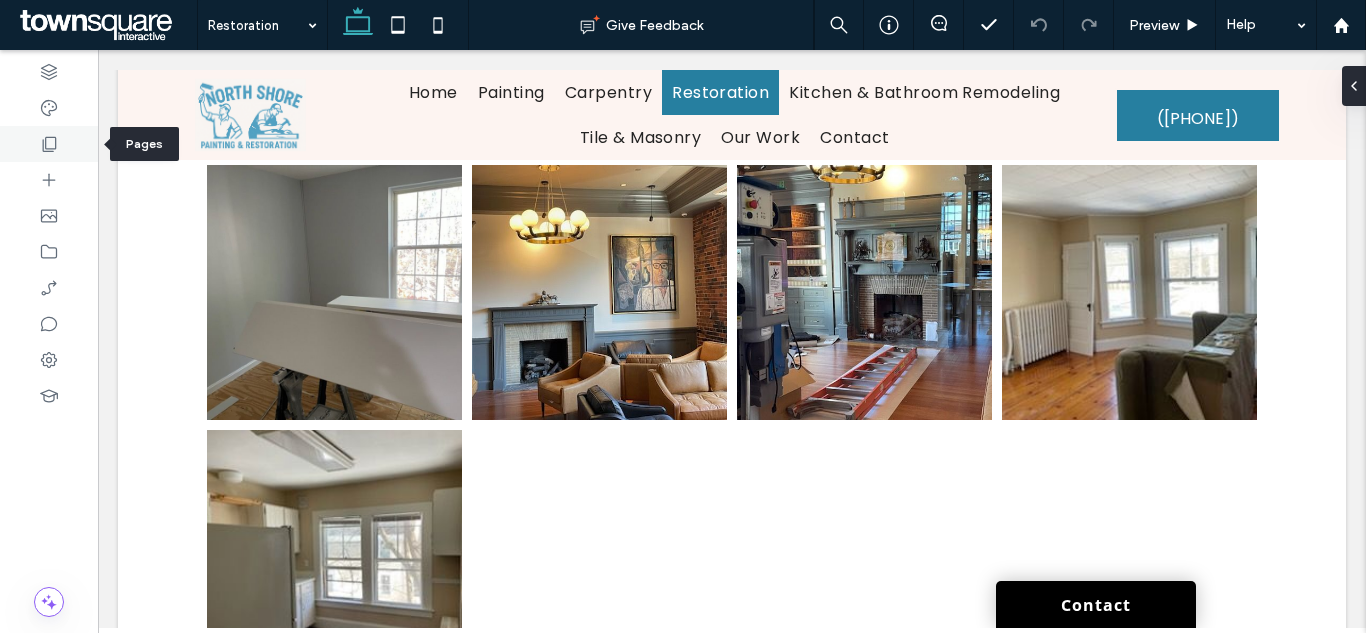 click at bounding box center (49, 144) 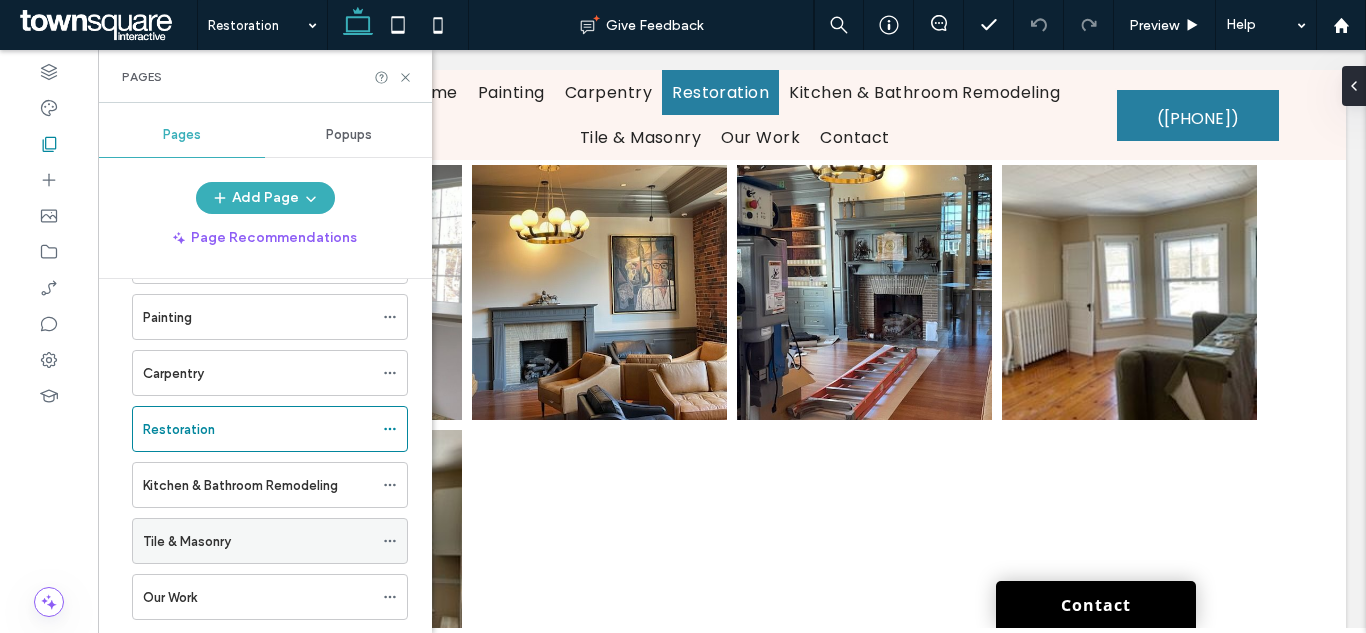scroll, scrollTop: 234, scrollLeft: 0, axis: vertical 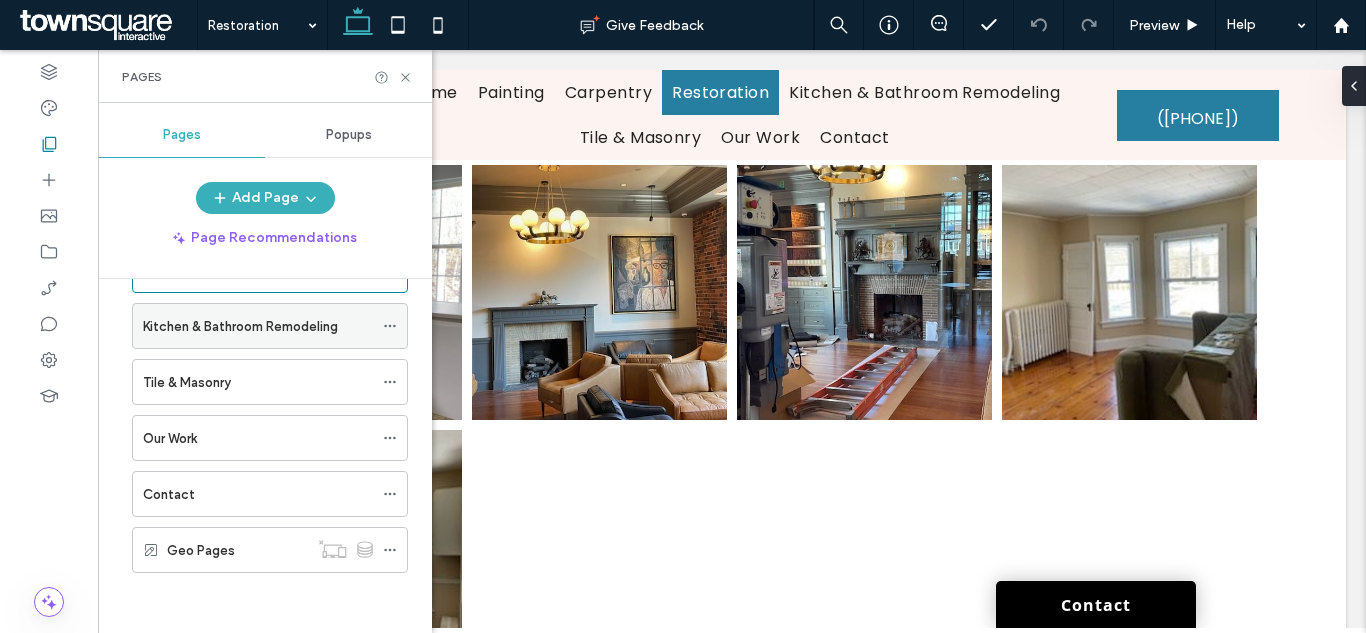 click on "Kitchen & Bathroom Remodeling" at bounding box center [240, 326] 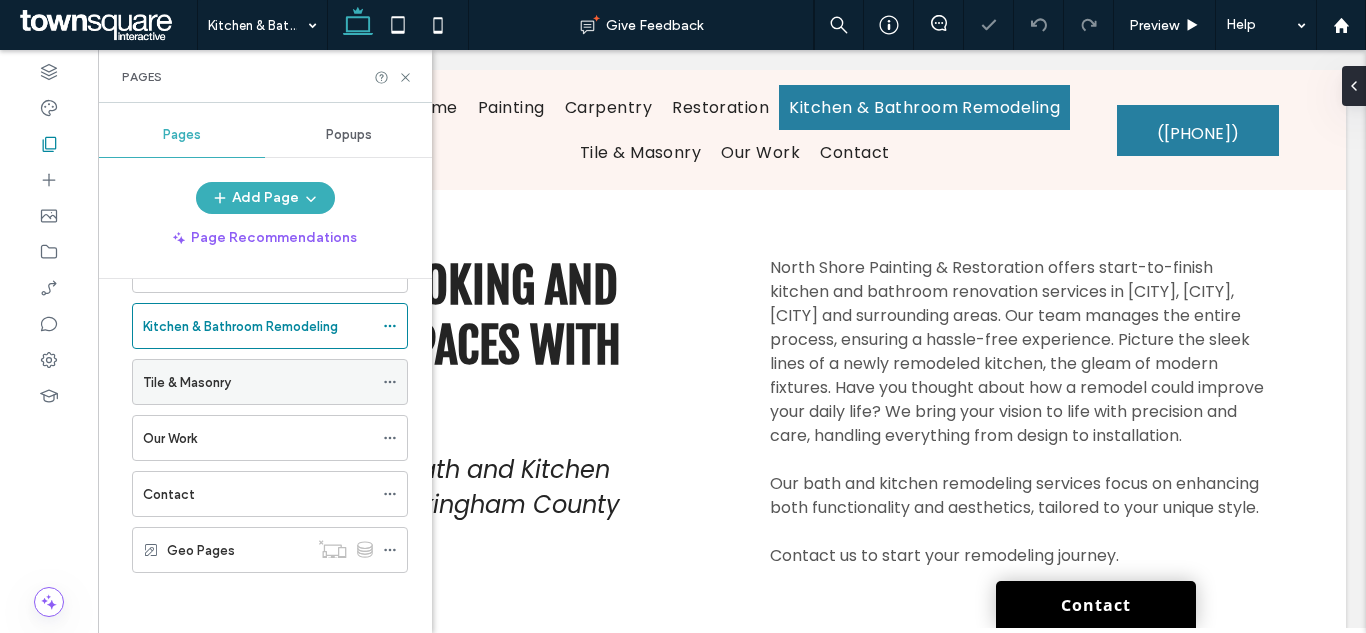 scroll, scrollTop: 0, scrollLeft: 0, axis: both 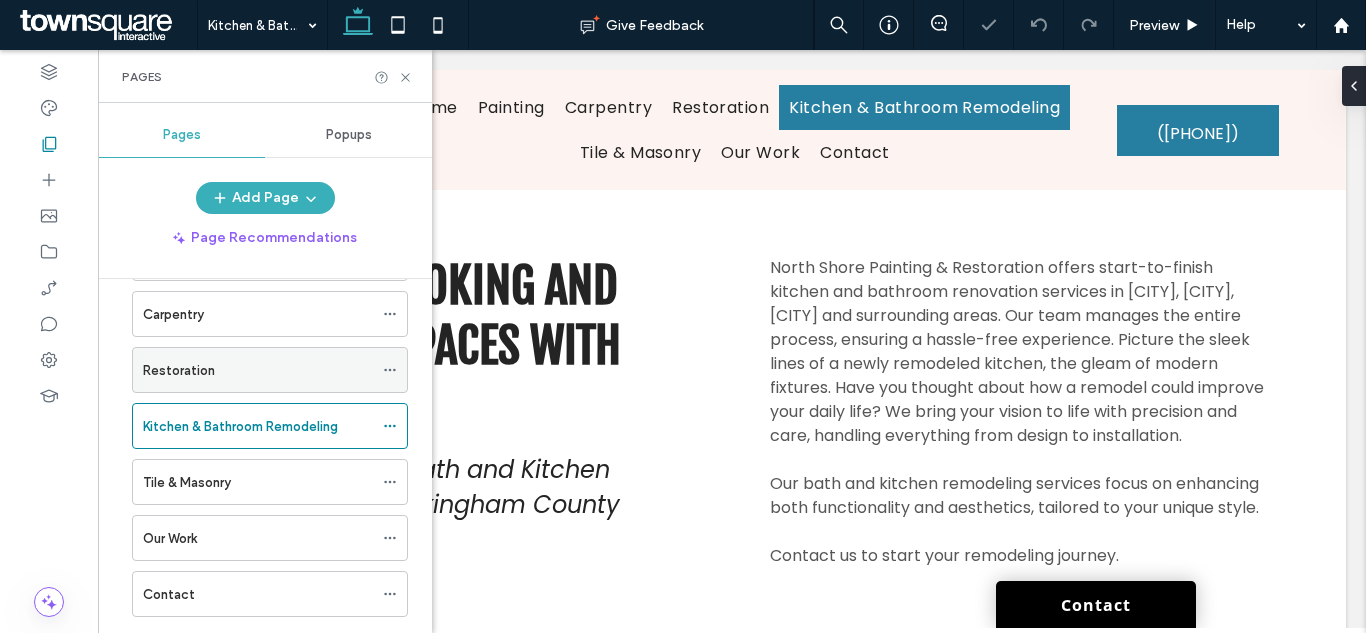 click on "Restoration" at bounding box center (179, 370) 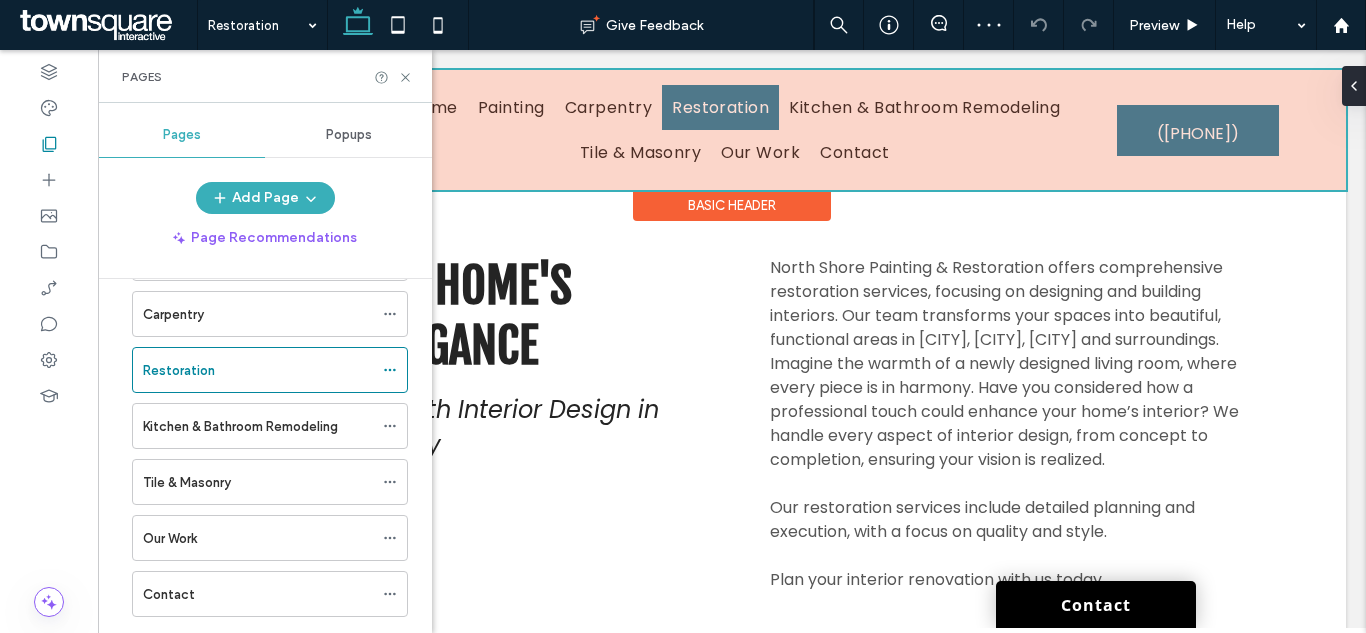 scroll, scrollTop: 0, scrollLeft: 0, axis: both 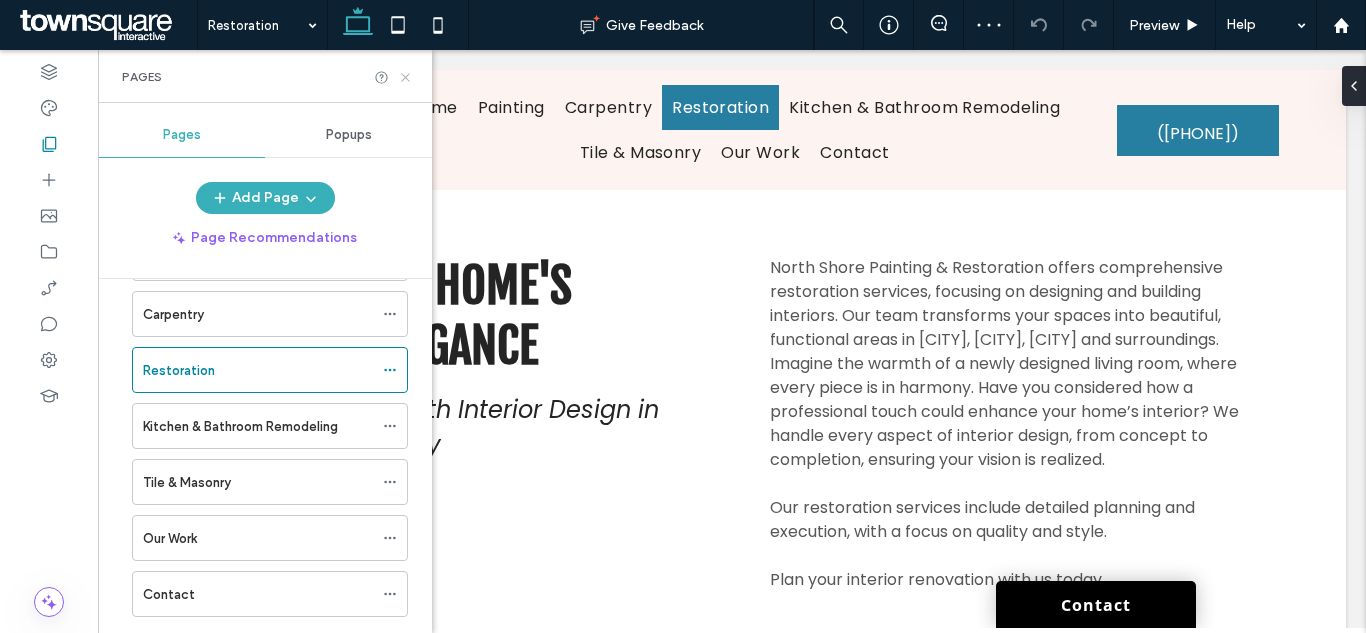 click 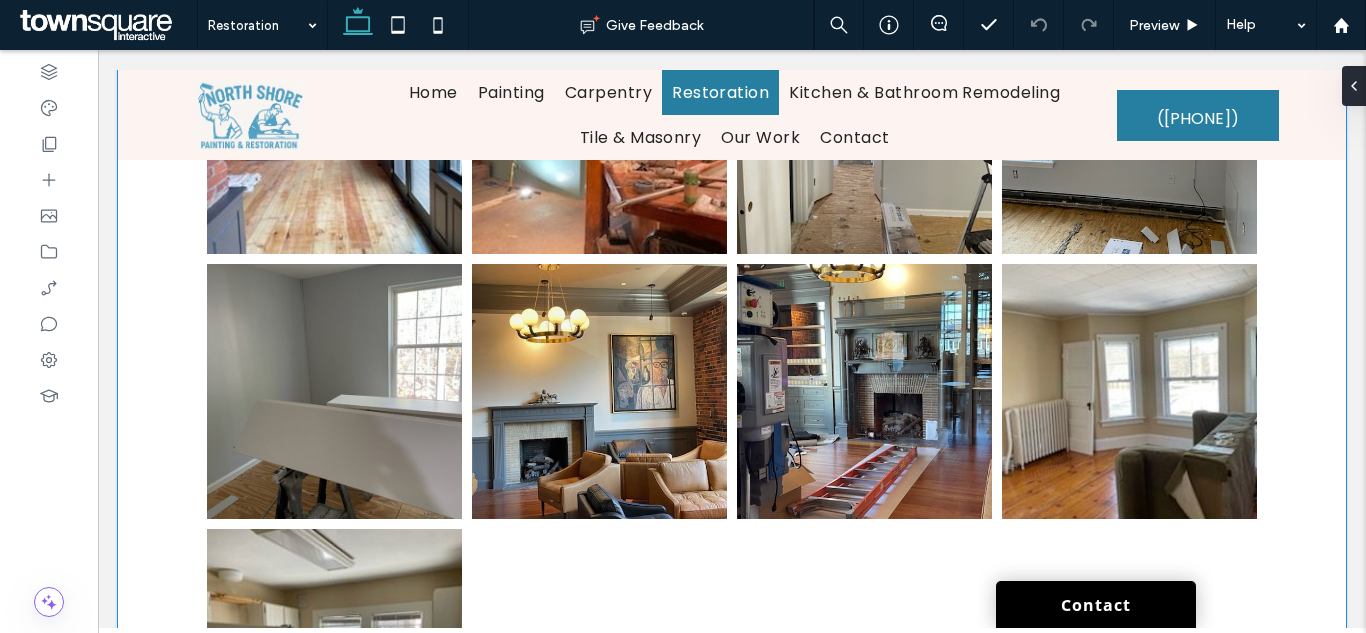 scroll, scrollTop: 1800, scrollLeft: 0, axis: vertical 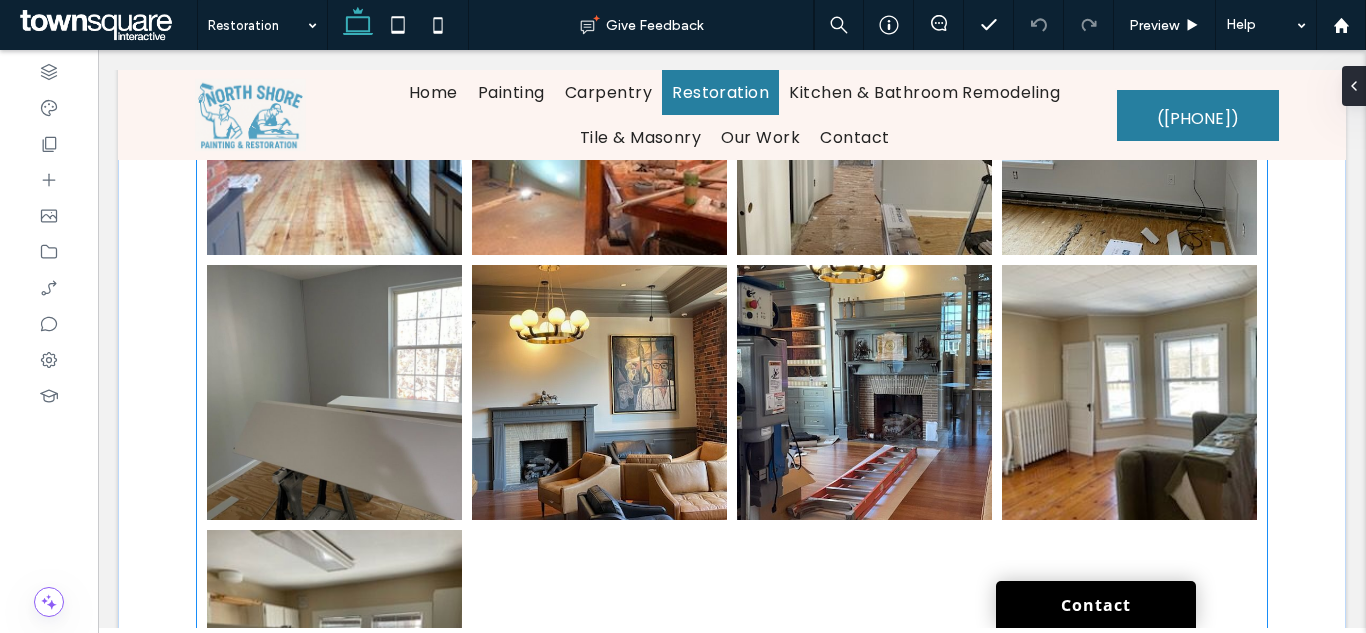 click at bounding box center (864, 392) 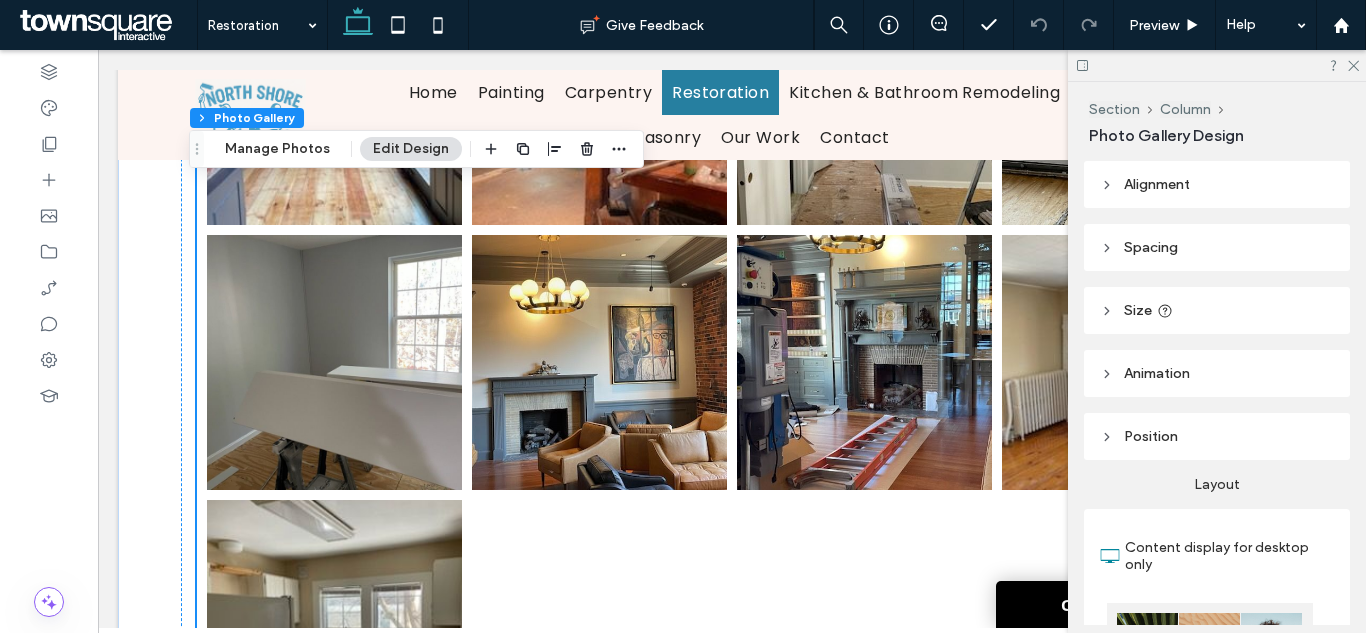 click at bounding box center [599, 362] 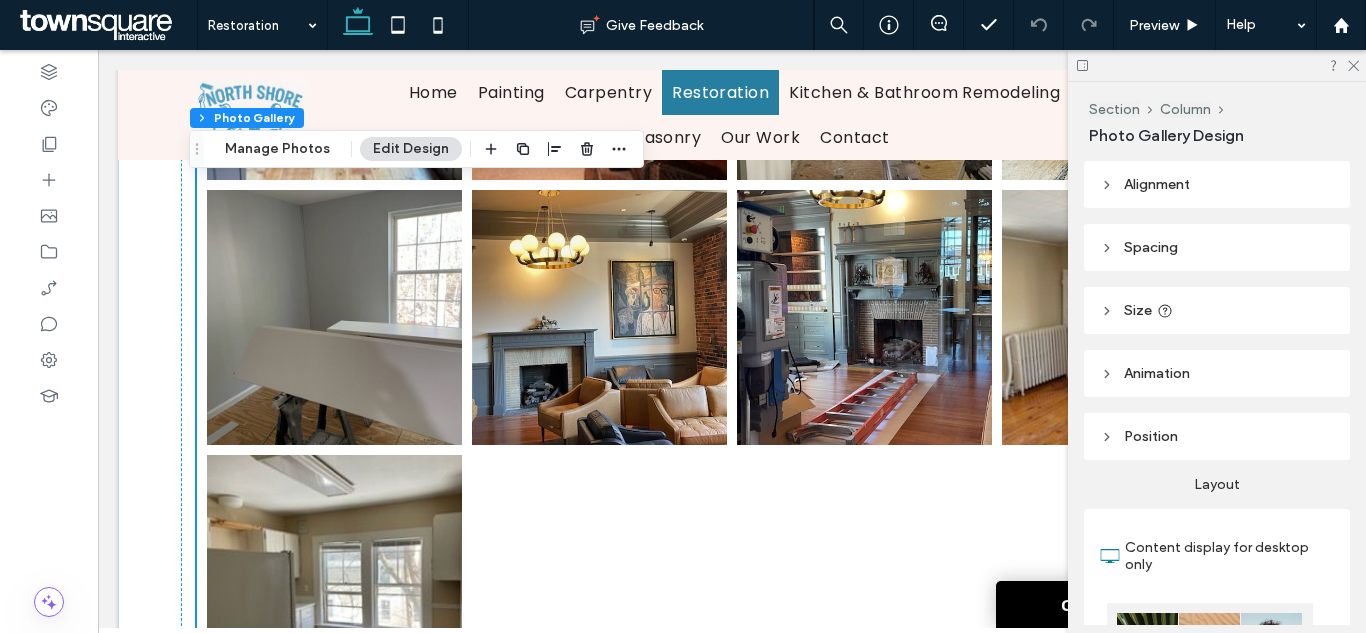 scroll, scrollTop: 1800, scrollLeft: 0, axis: vertical 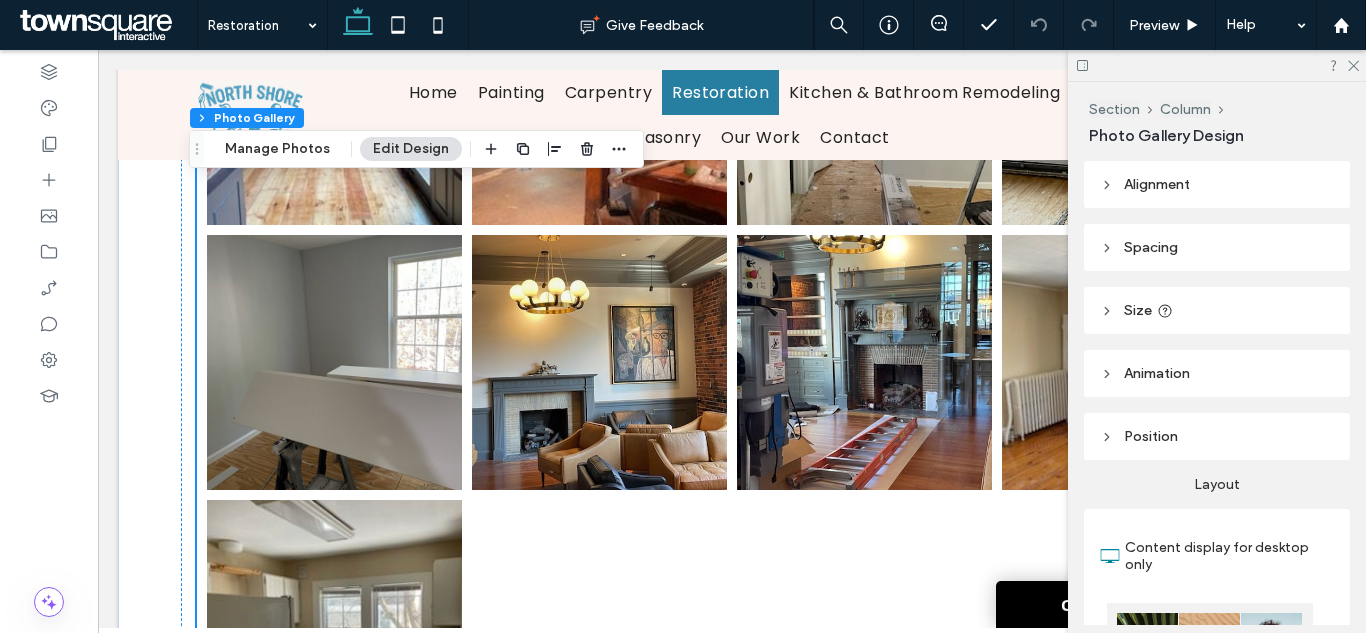 click at bounding box center (49, 341) 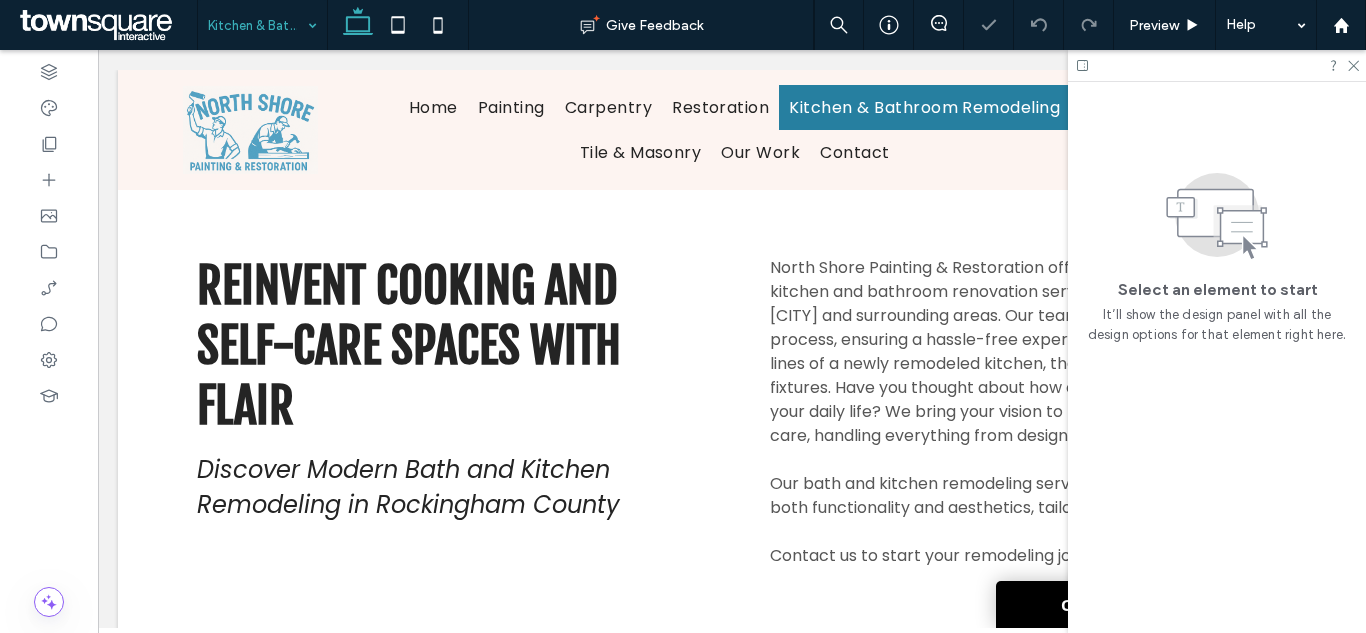 scroll, scrollTop: 0, scrollLeft: 0, axis: both 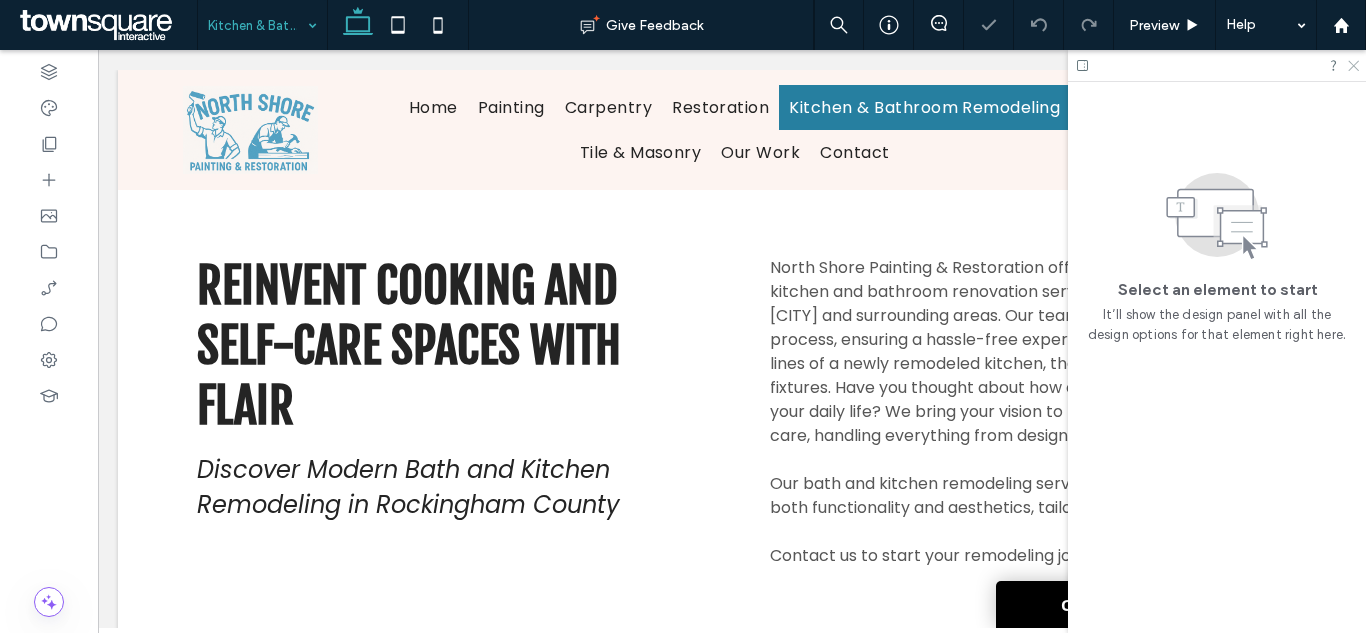 click 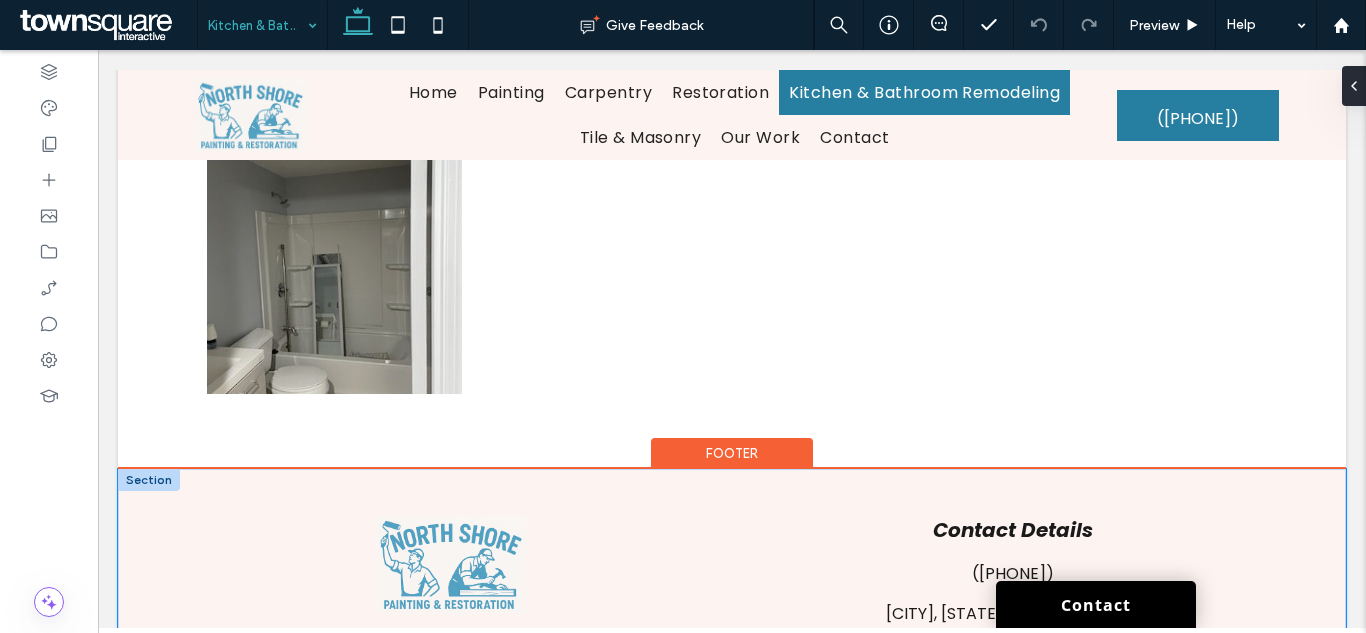 scroll, scrollTop: 1300, scrollLeft: 0, axis: vertical 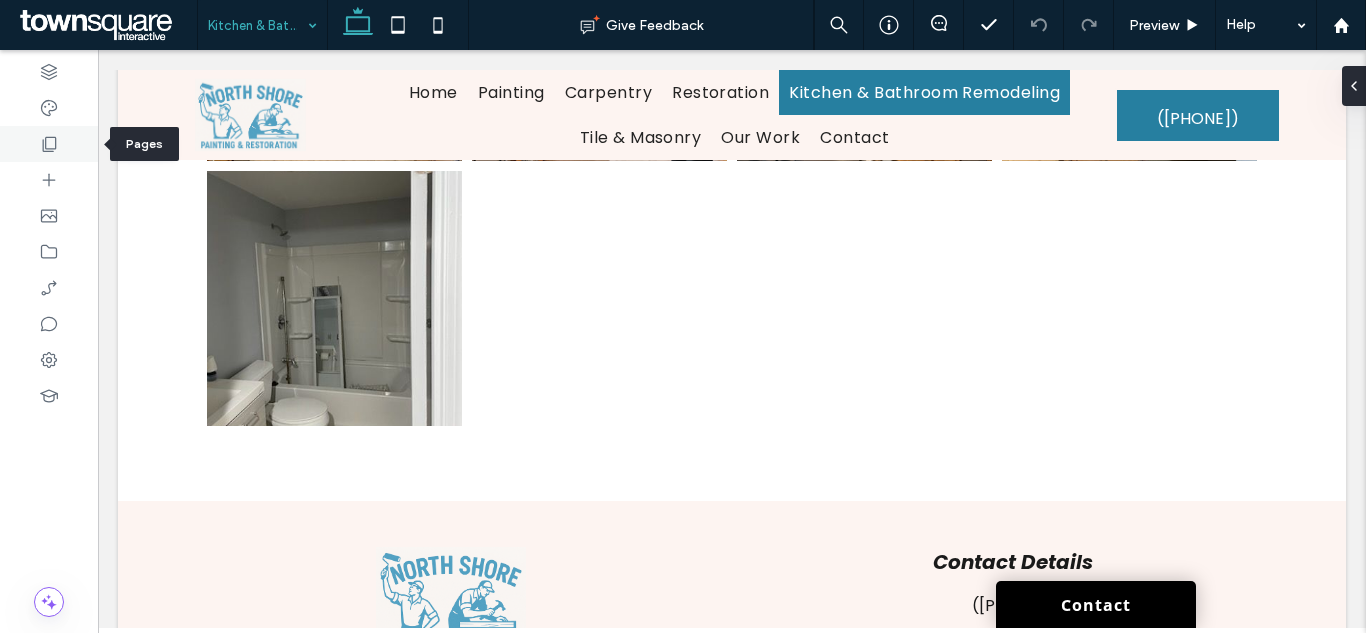click 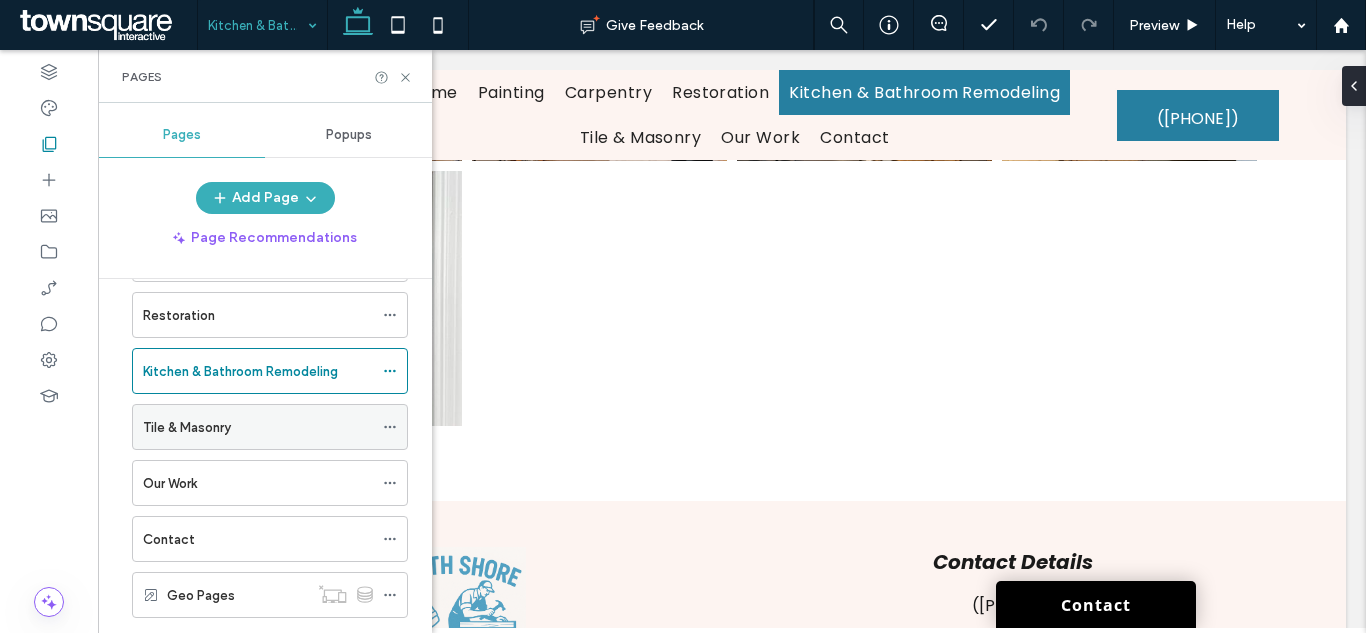 scroll, scrollTop: 234, scrollLeft: 0, axis: vertical 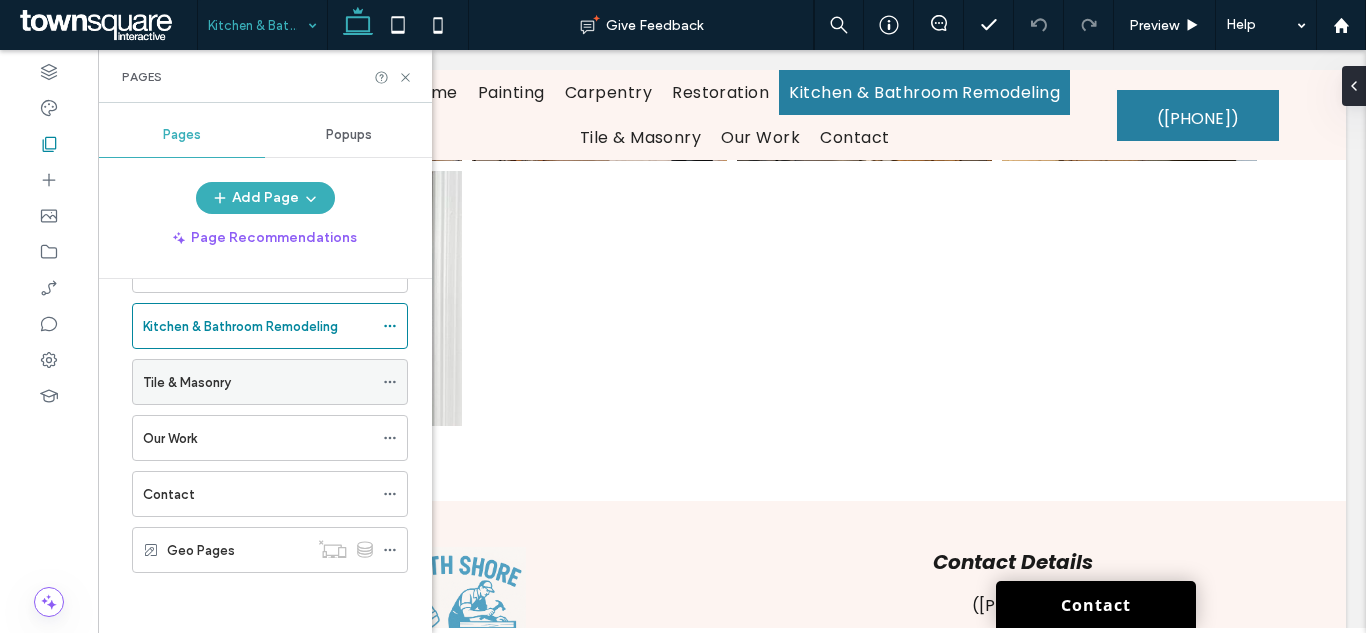 click on "Tile & Masonry" at bounding box center [258, 382] 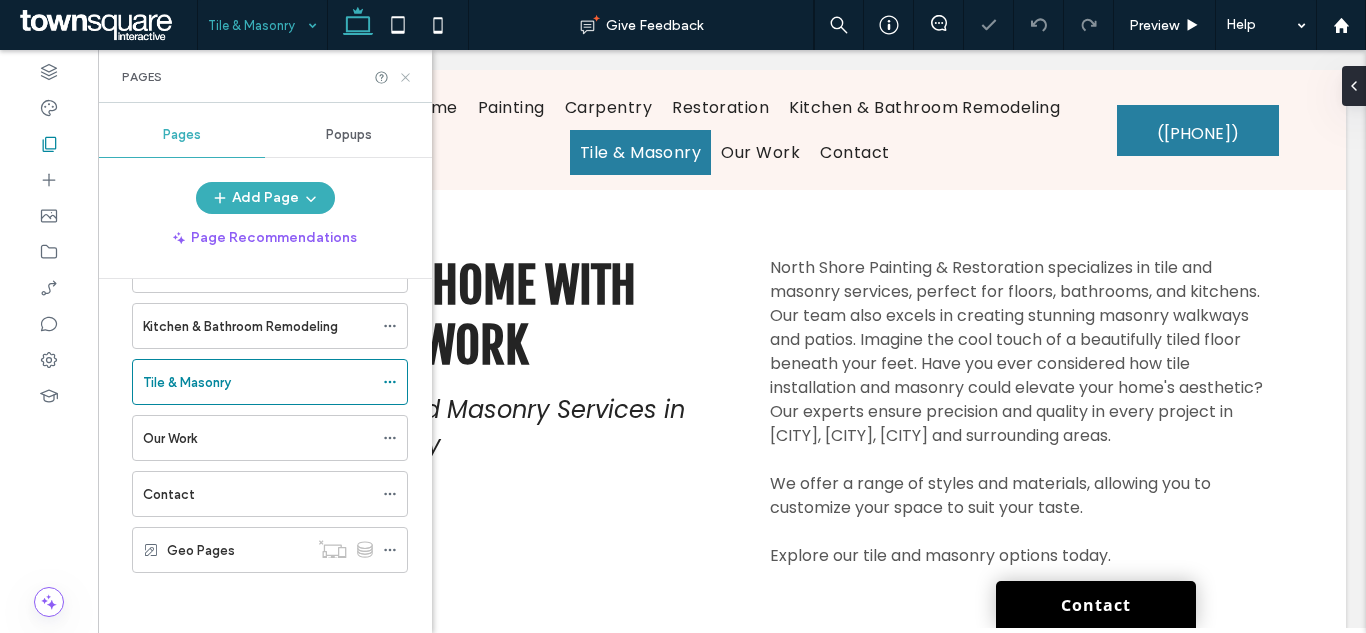 scroll, scrollTop: 0, scrollLeft: 0, axis: both 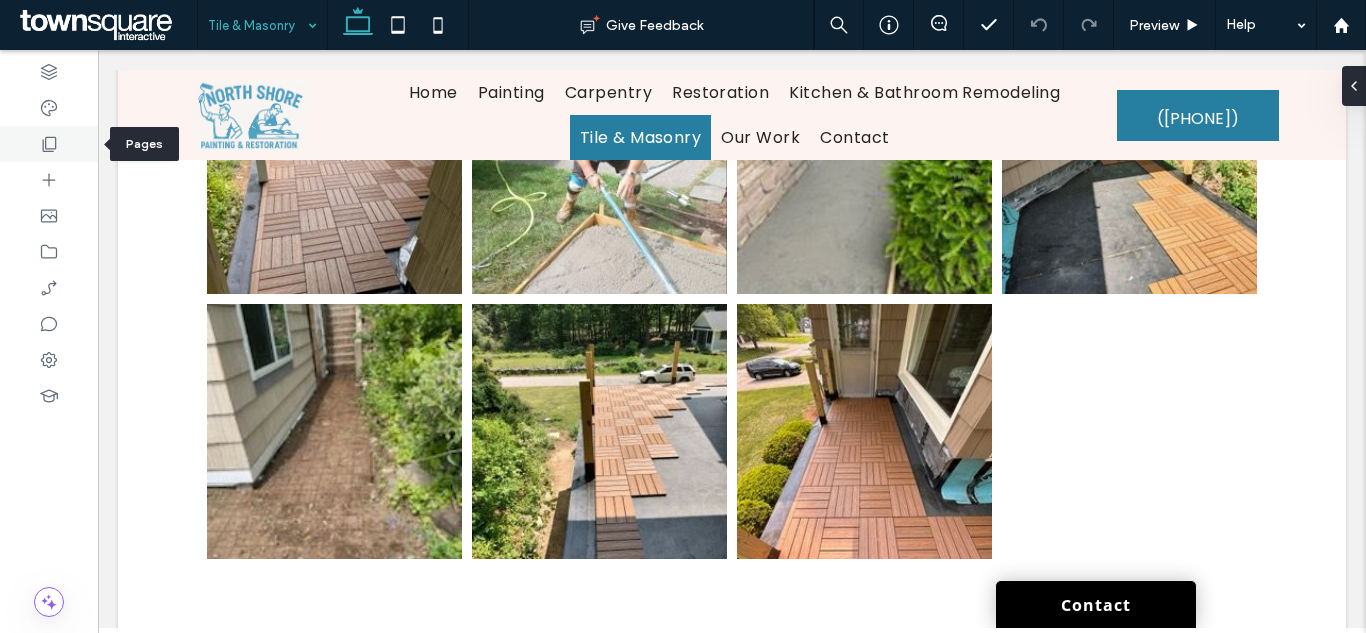 click 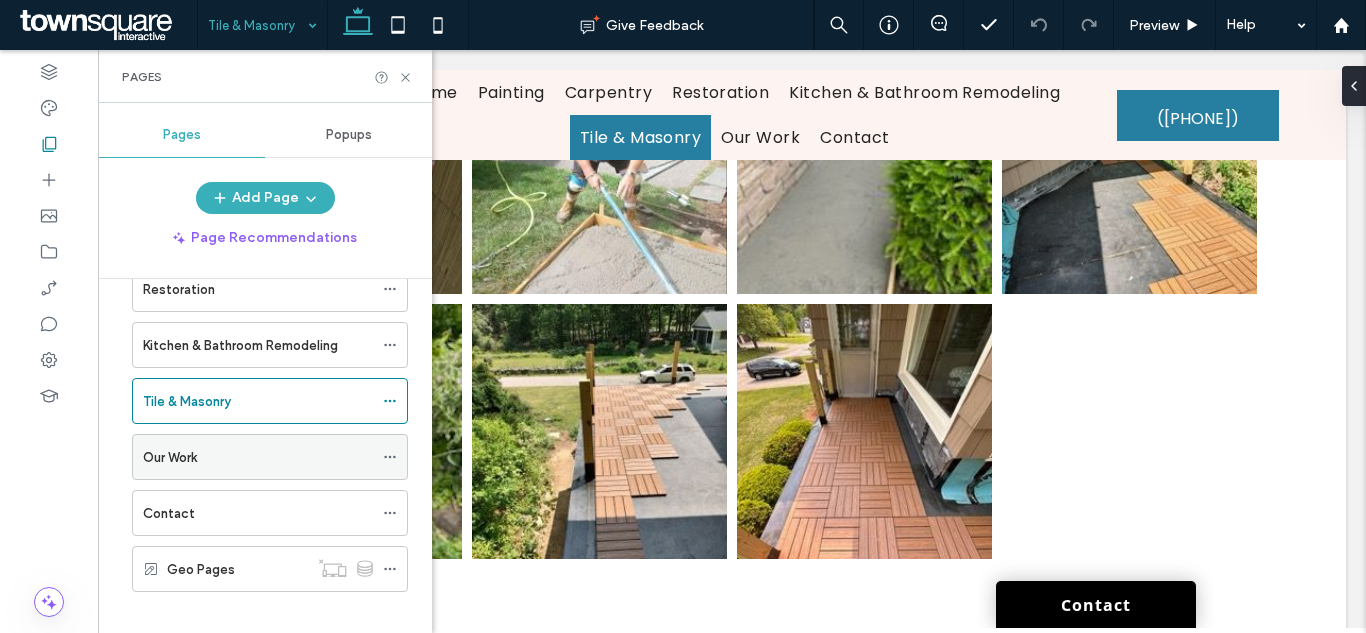 scroll, scrollTop: 234, scrollLeft: 0, axis: vertical 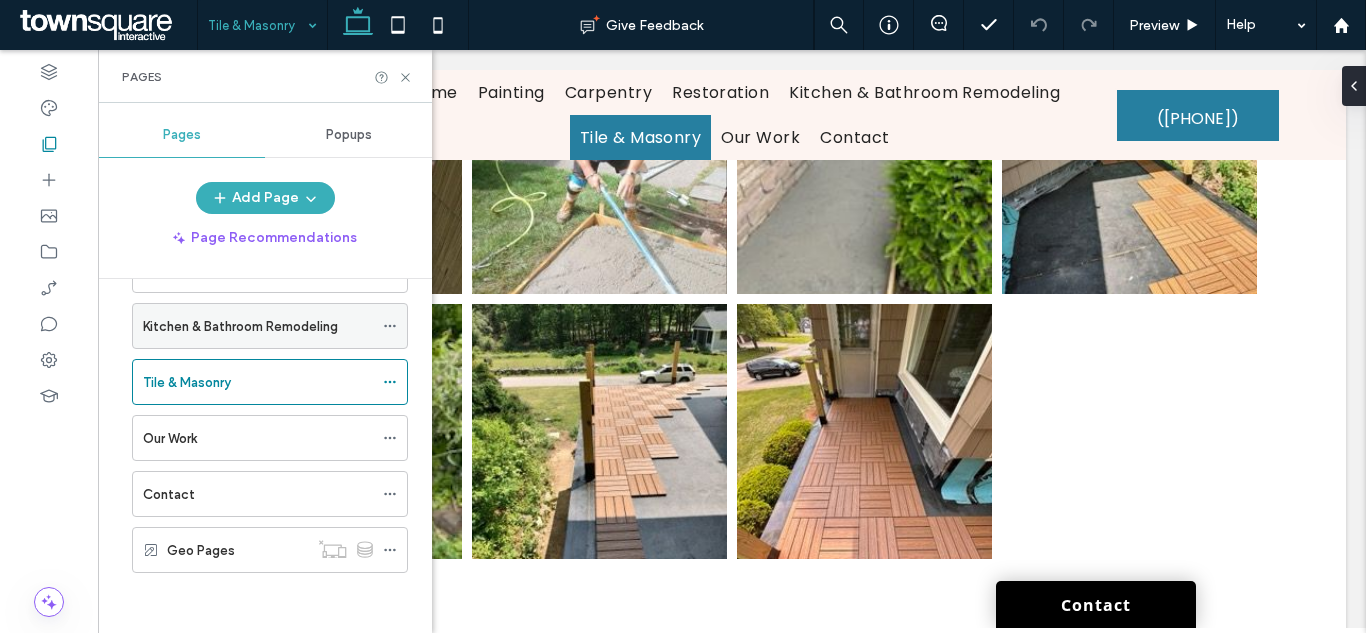 click on "Kitchen & Bathroom Remodeling" at bounding box center [240, 326] 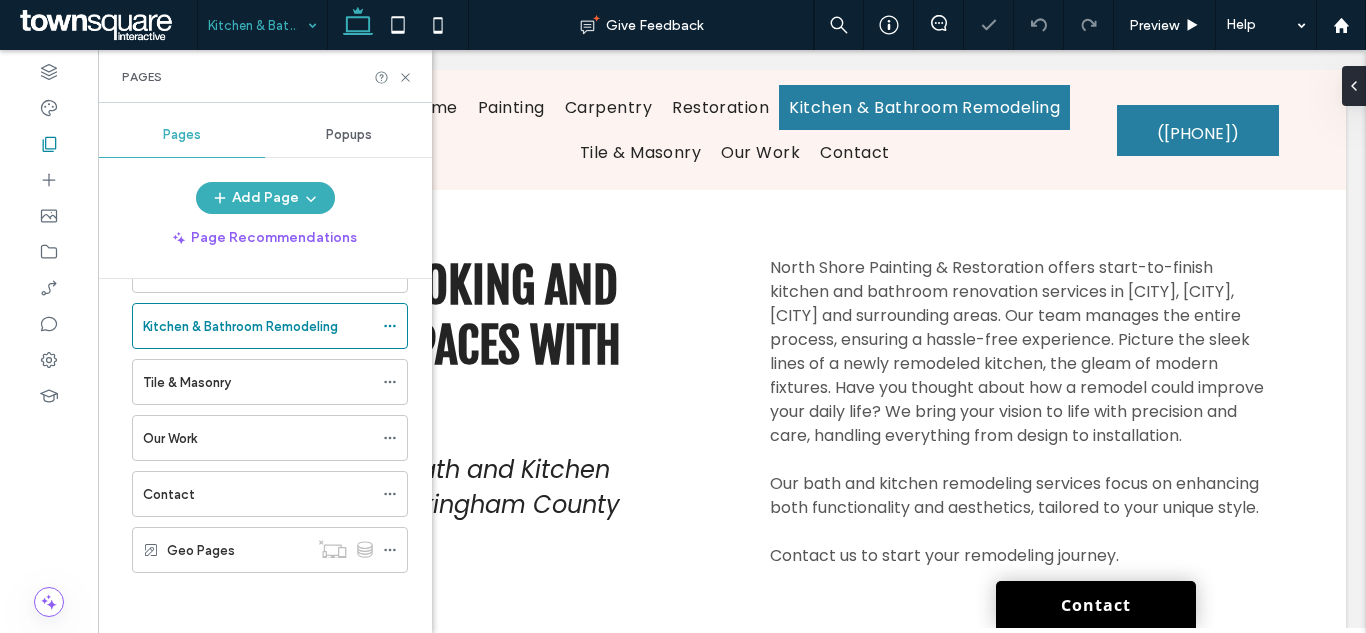 scroll, scrollTop: 0, scrollLeft: 0, axis: both 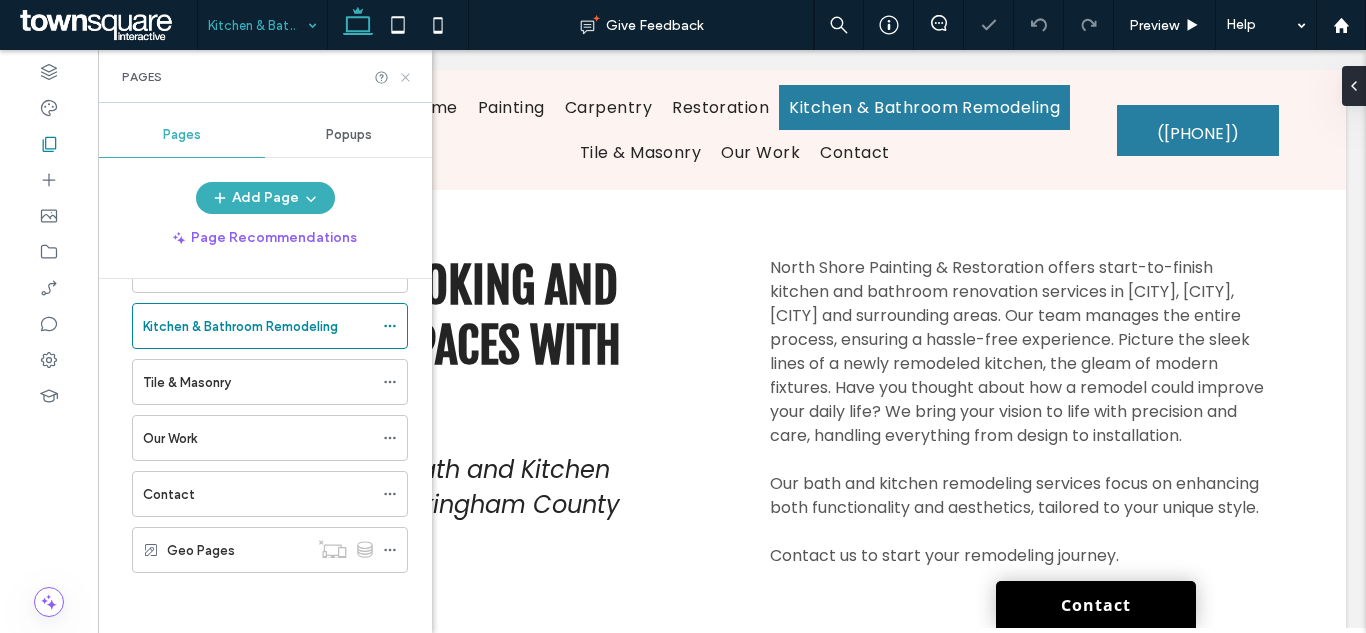 click 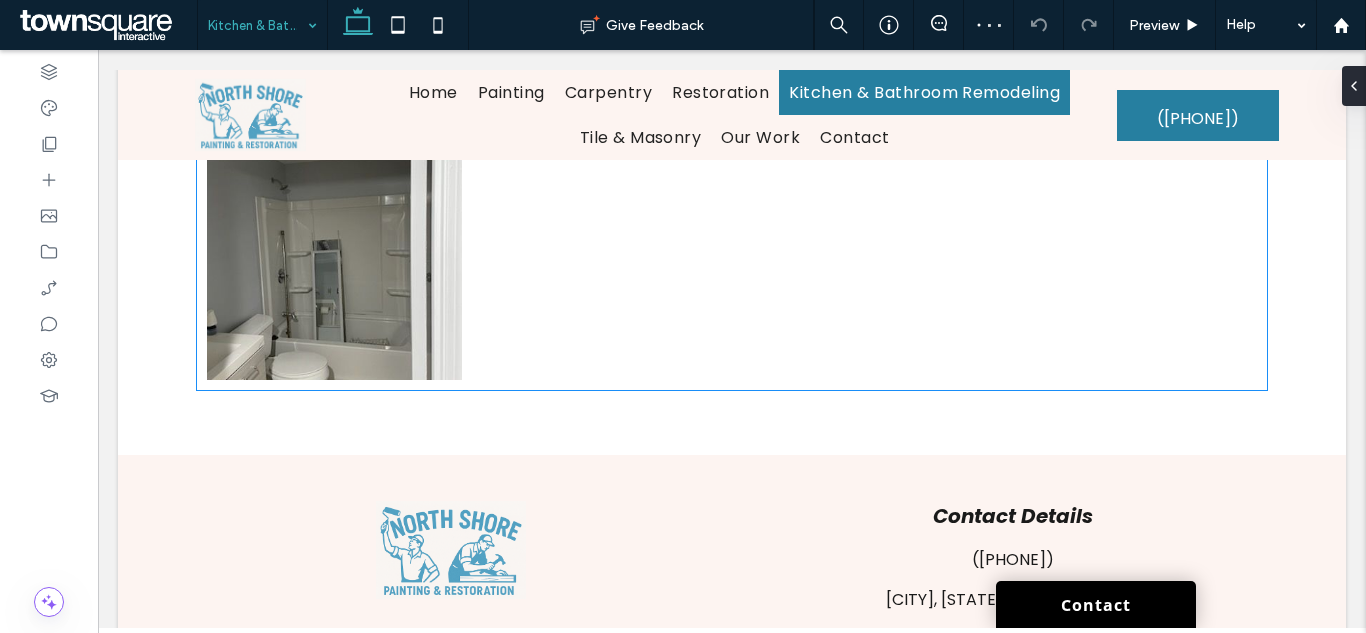 scroll, scrollTop: 1400, scrollLeft: 0, axis: vertical 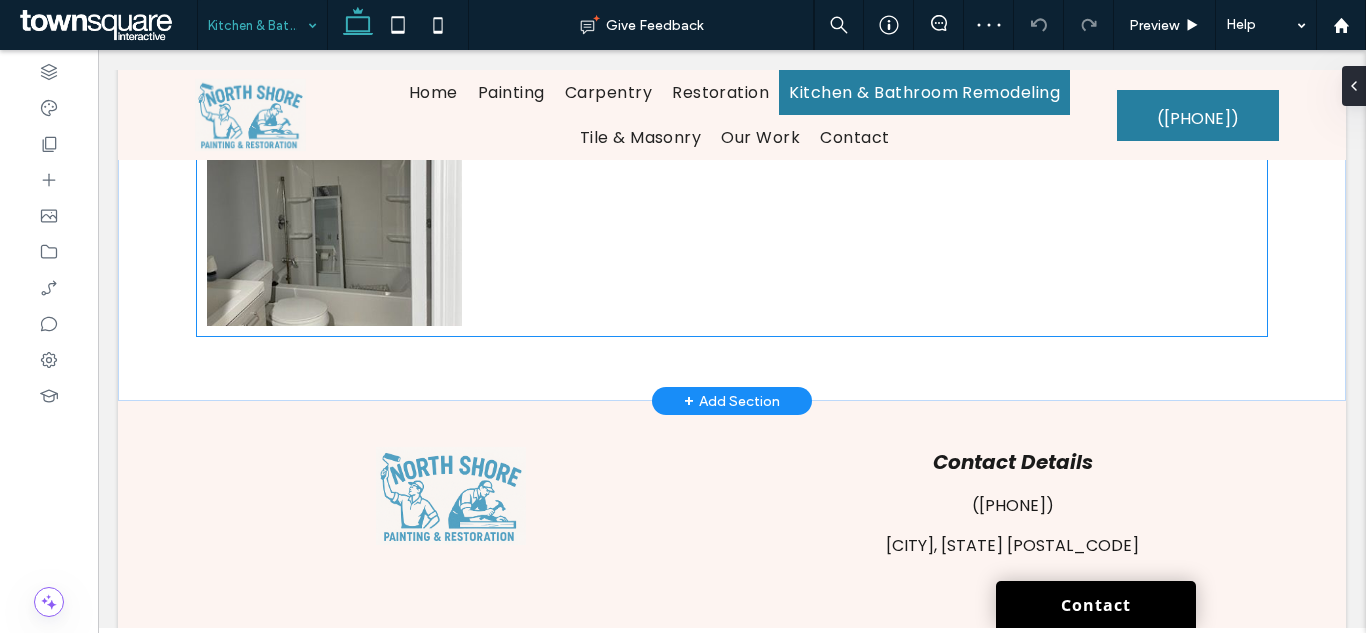 click at bounding box center (599, 198) 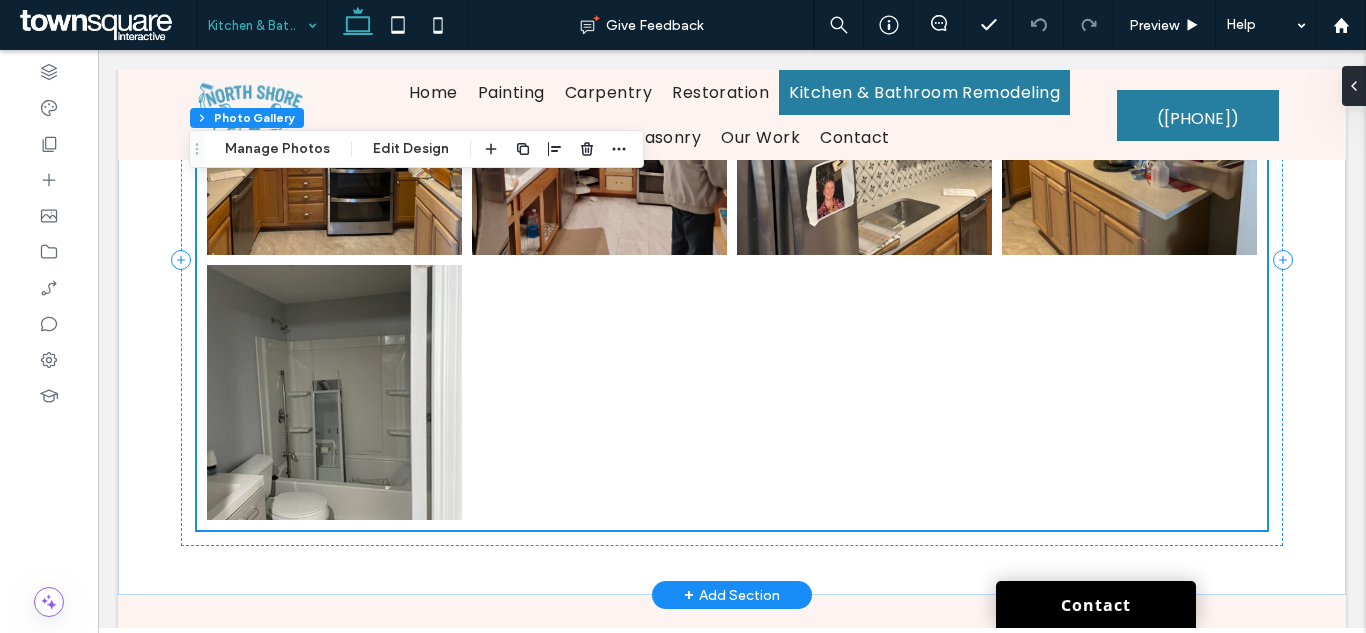 scroll, scrollTop: 1200, scrollLeft: 0, axis: vertical 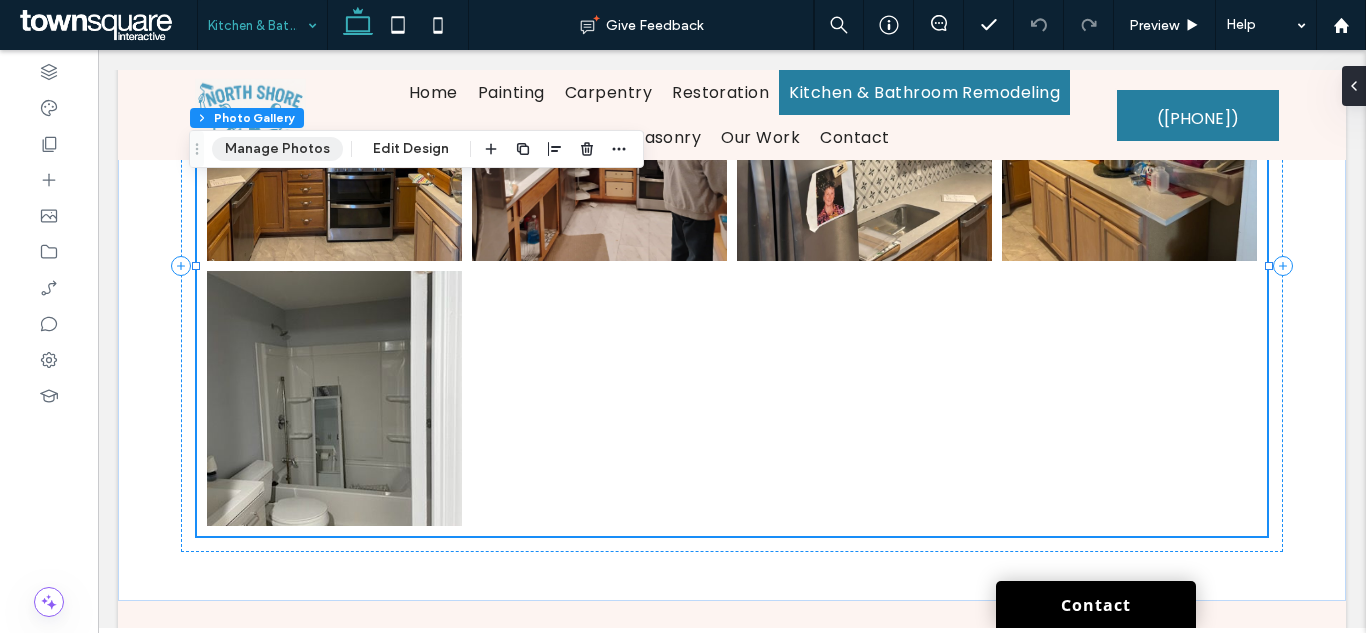 click on "Manage Photos" at bounding box center (277, 149) 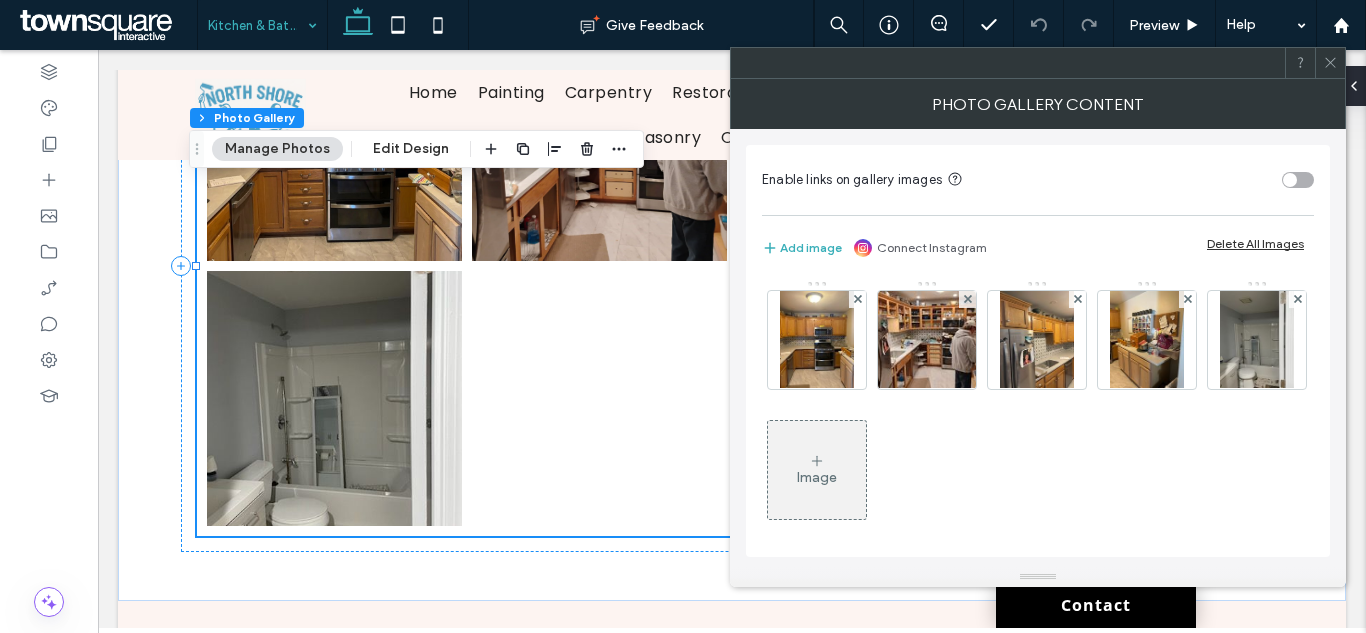 click 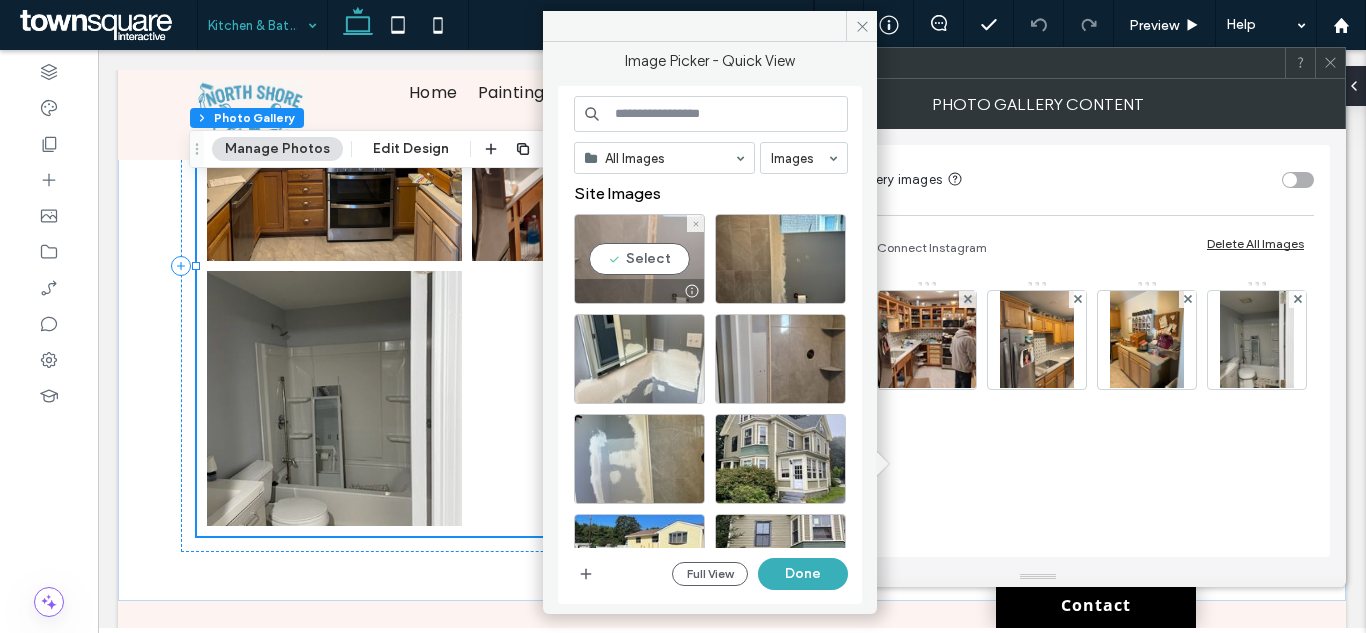 click on "Select" at bounding box center (639, 259) 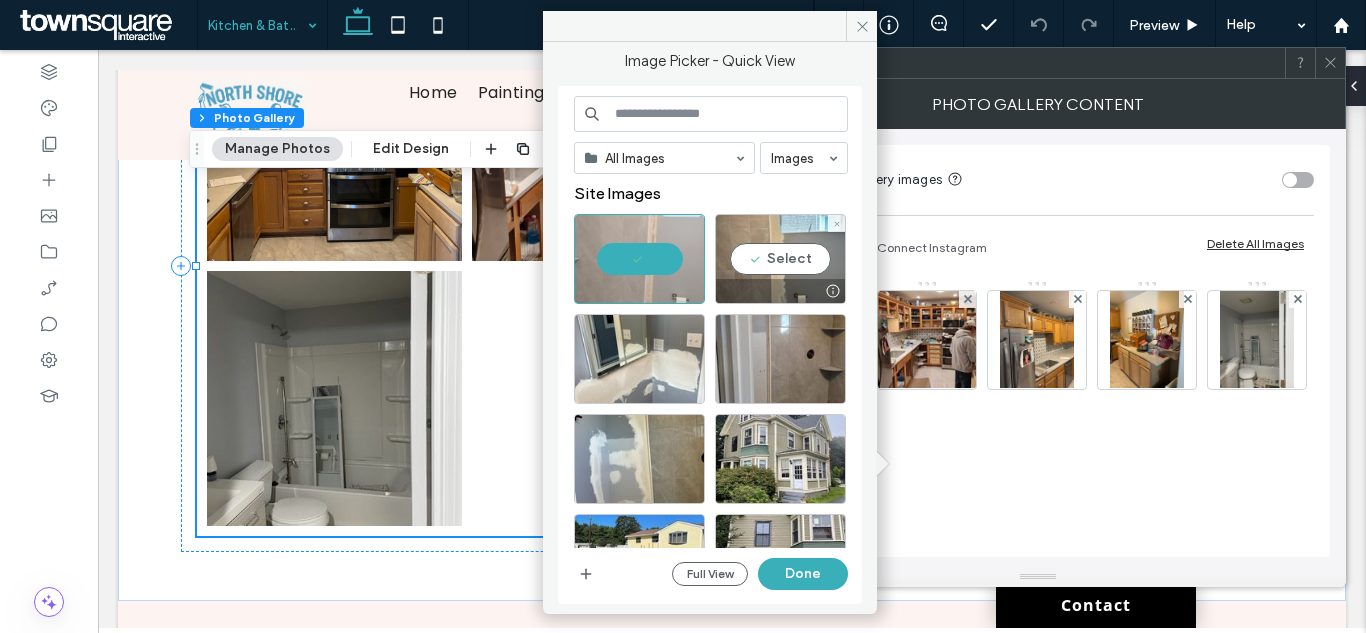 click on "Select" at bounding box center [780, 259] 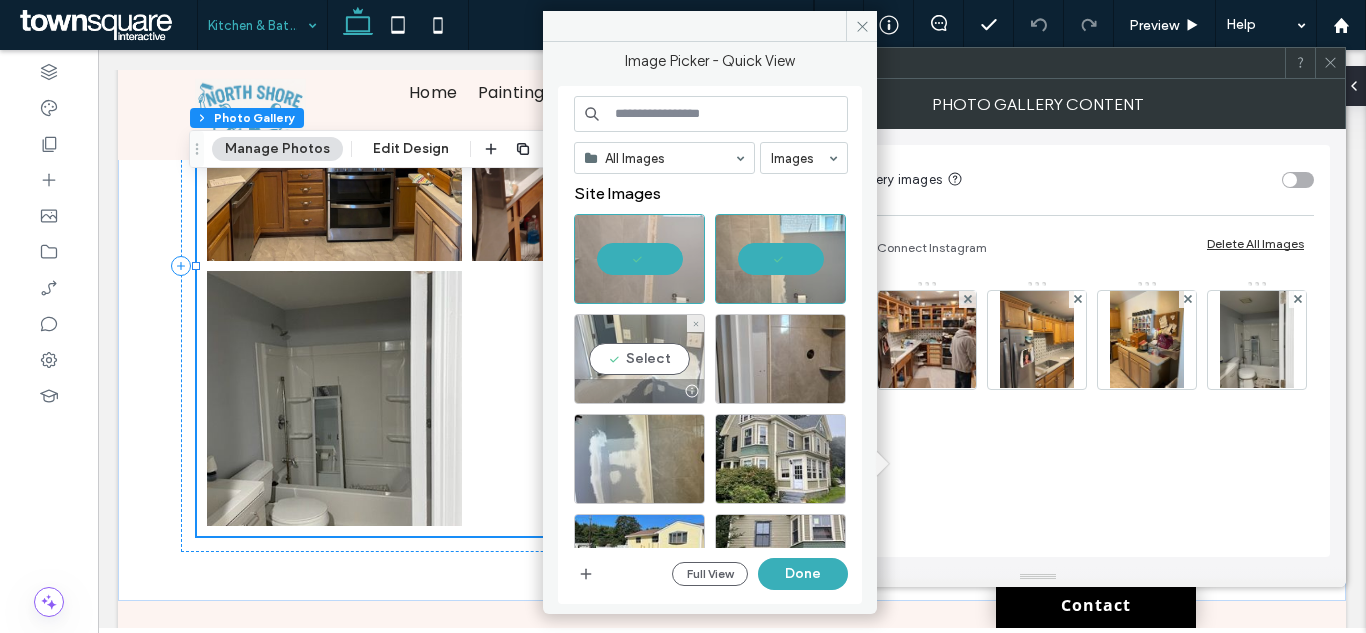 click on "Select" at bounding box center [639, 359] 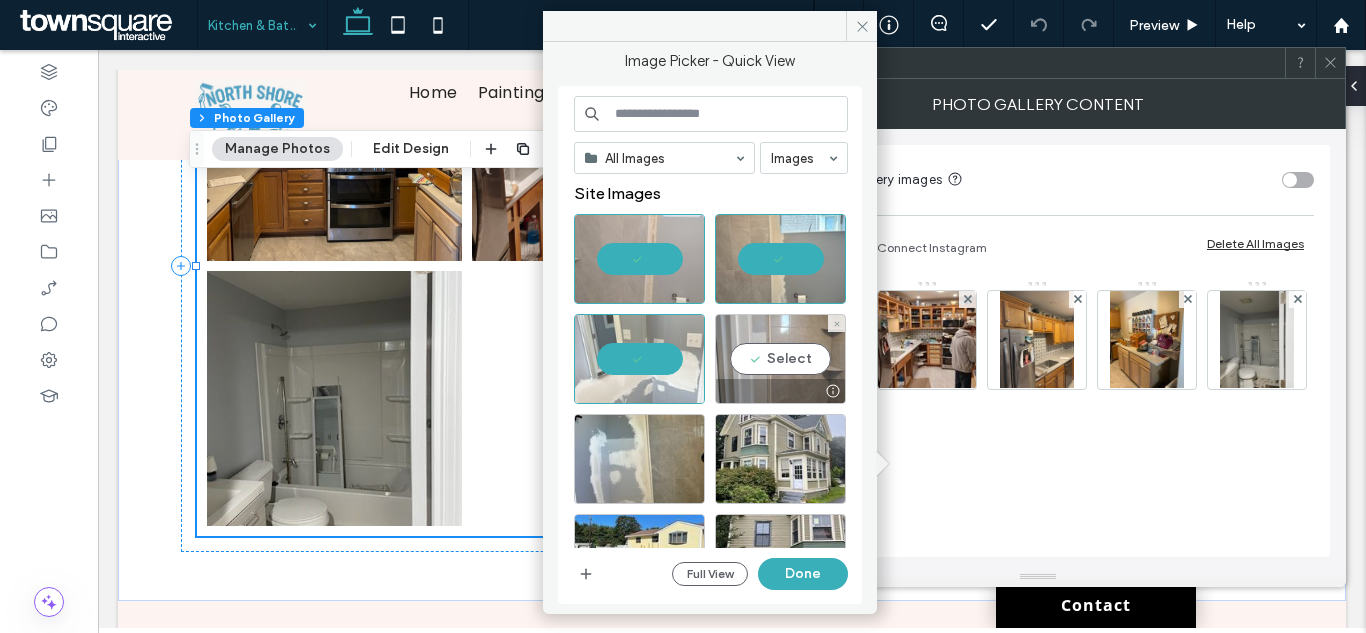 click on "Select" at bounding box center [780, 359] 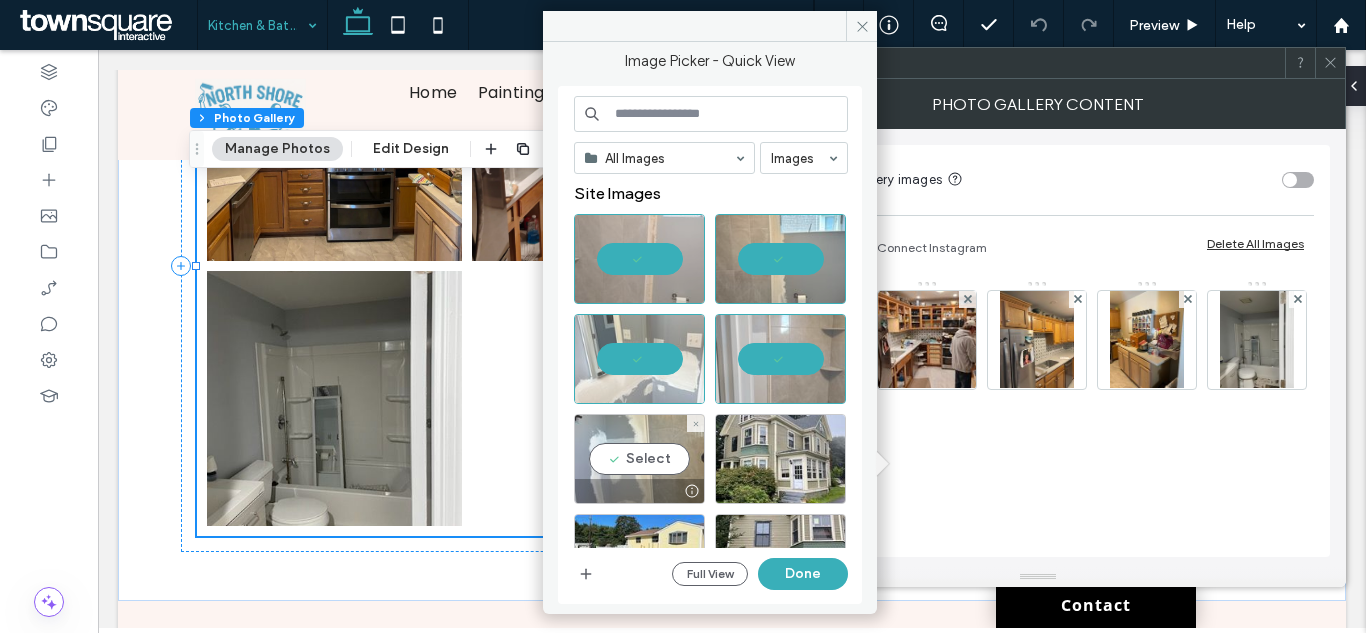 click on "Select" at bounding box center (639, 459) 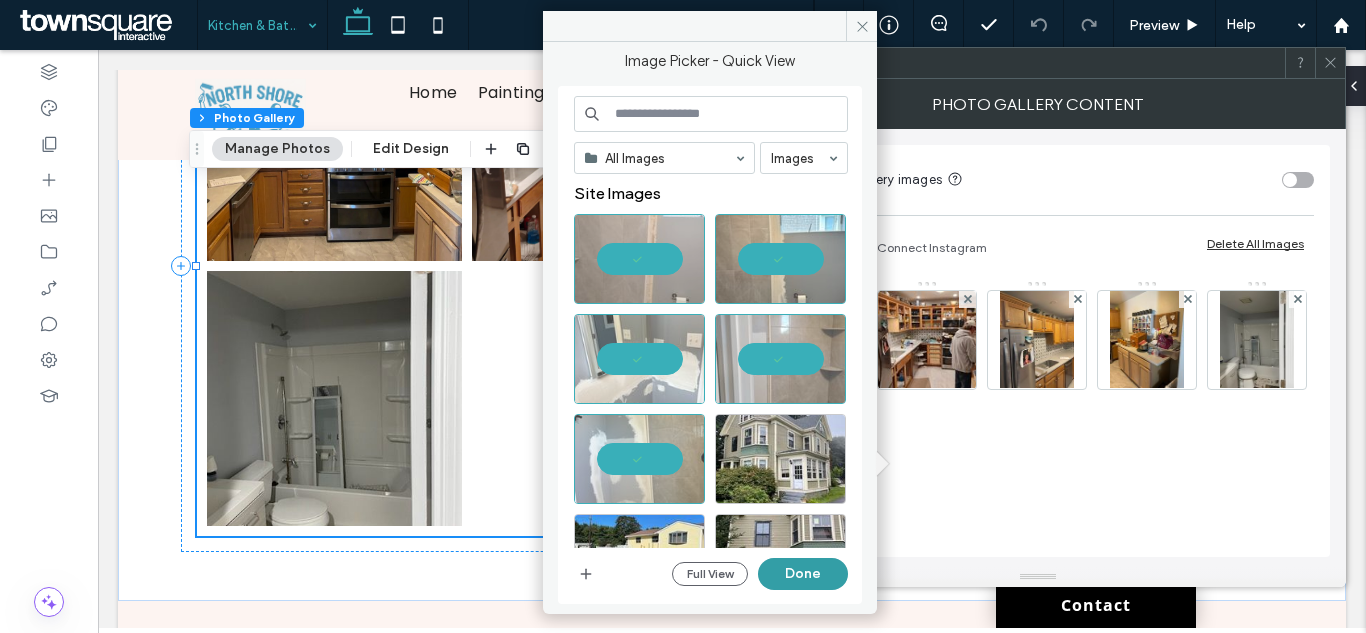click on "Done" at bounding box center [803, 574] 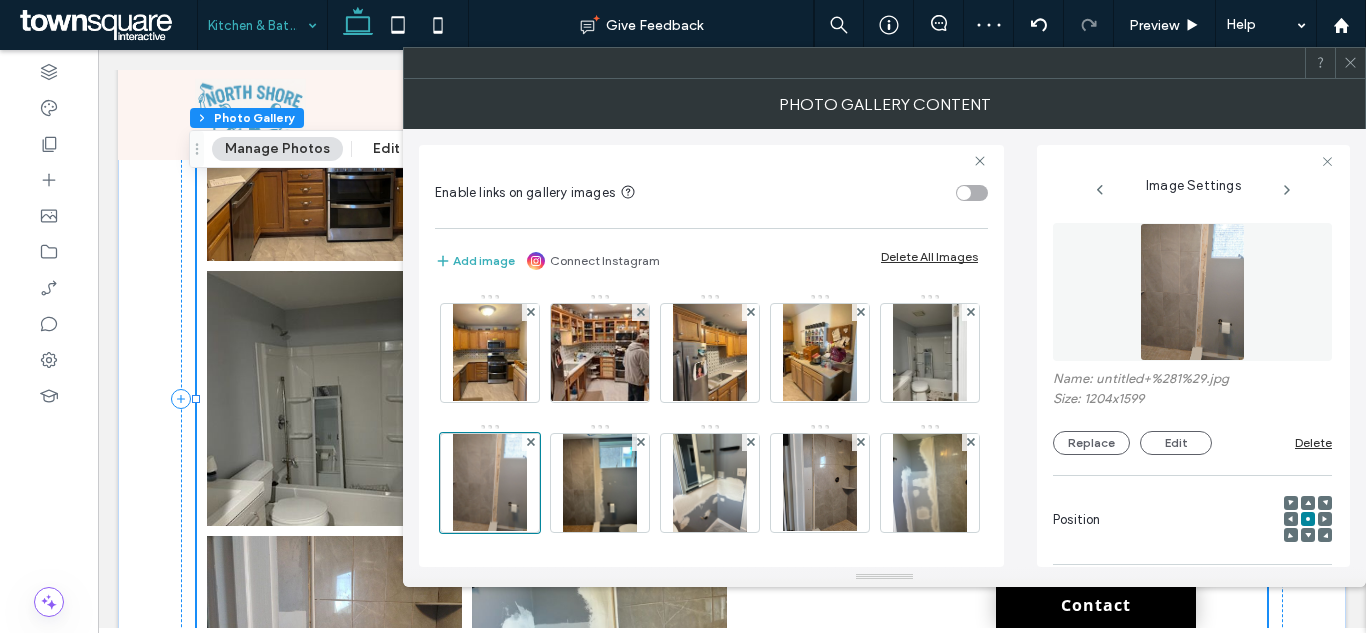 click 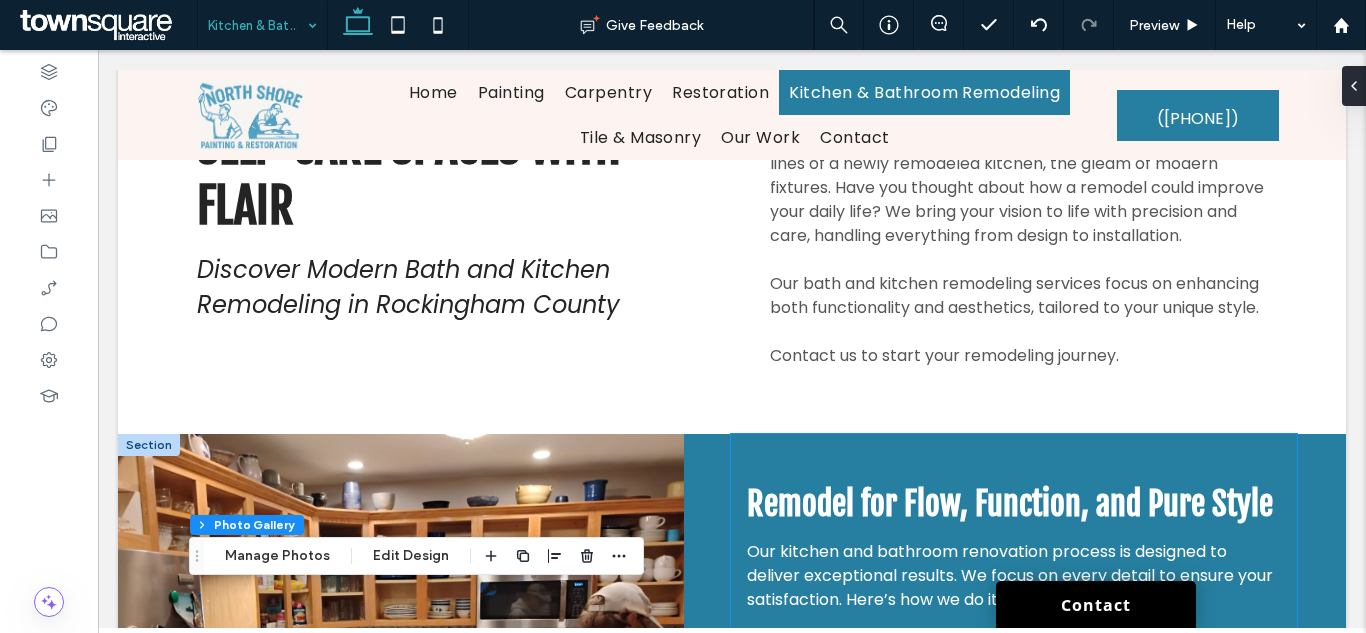 scroll, scrollTop: 0, scrollLeft: 0, axis: both 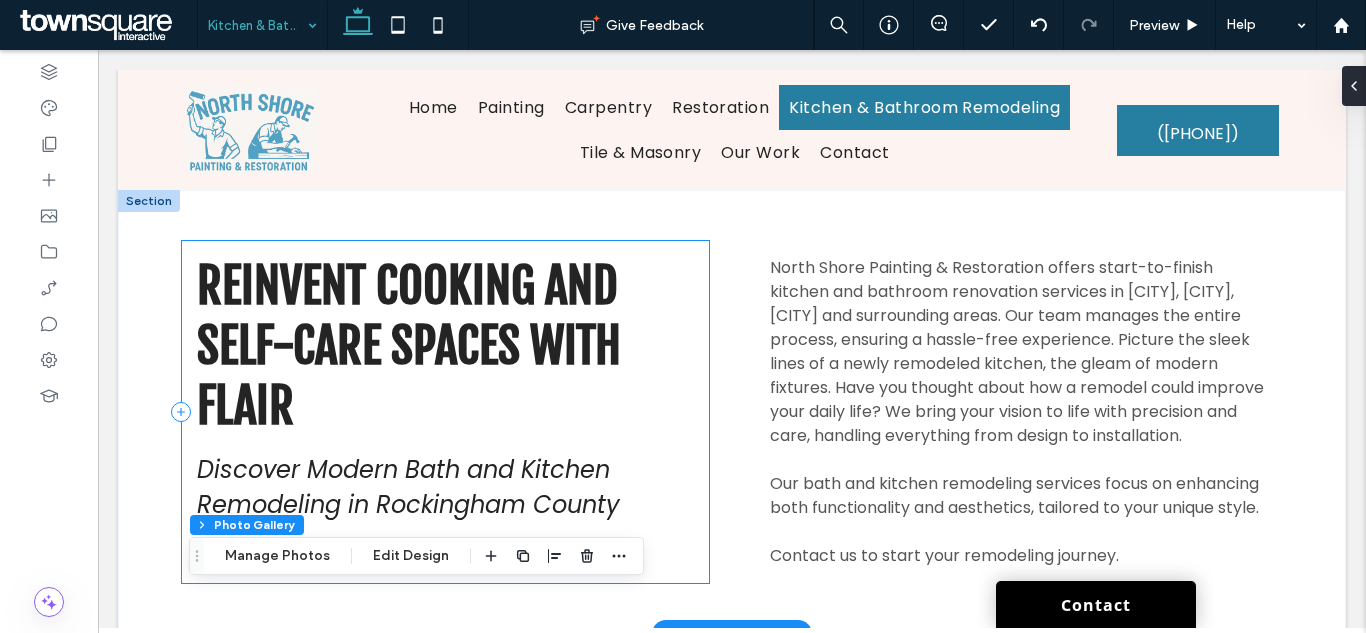 click on "Reinvent Cooking and Self-Care Spaces With Flair
Discover Modern Bath and Kitchen Remodeling in Rockingham County" at bounding box center [445, 412] 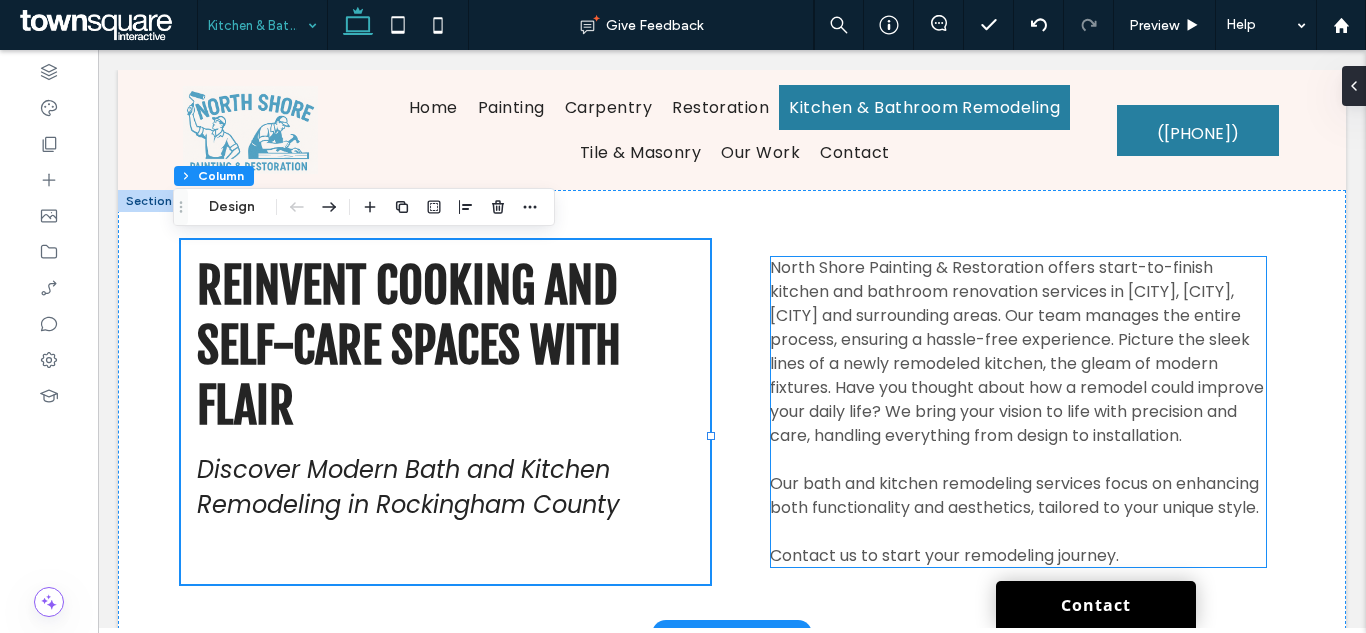 click on "North Shore Painting & Restoration offers start-to-finish kitchen and bathroom renovation services in [CITY], [CITY], [CITY] and surrounding areas. Our team manages the entire process, ensuring a hassle-free experience. Picture the sleek lines of a newly remodeled kitchen, the gleam of modern fixtures. Have you thought about how a remodel could improve your daily life? We bring your vision to life with precision and care, handling everything from design to installation." at bounding box center [1017, 351] 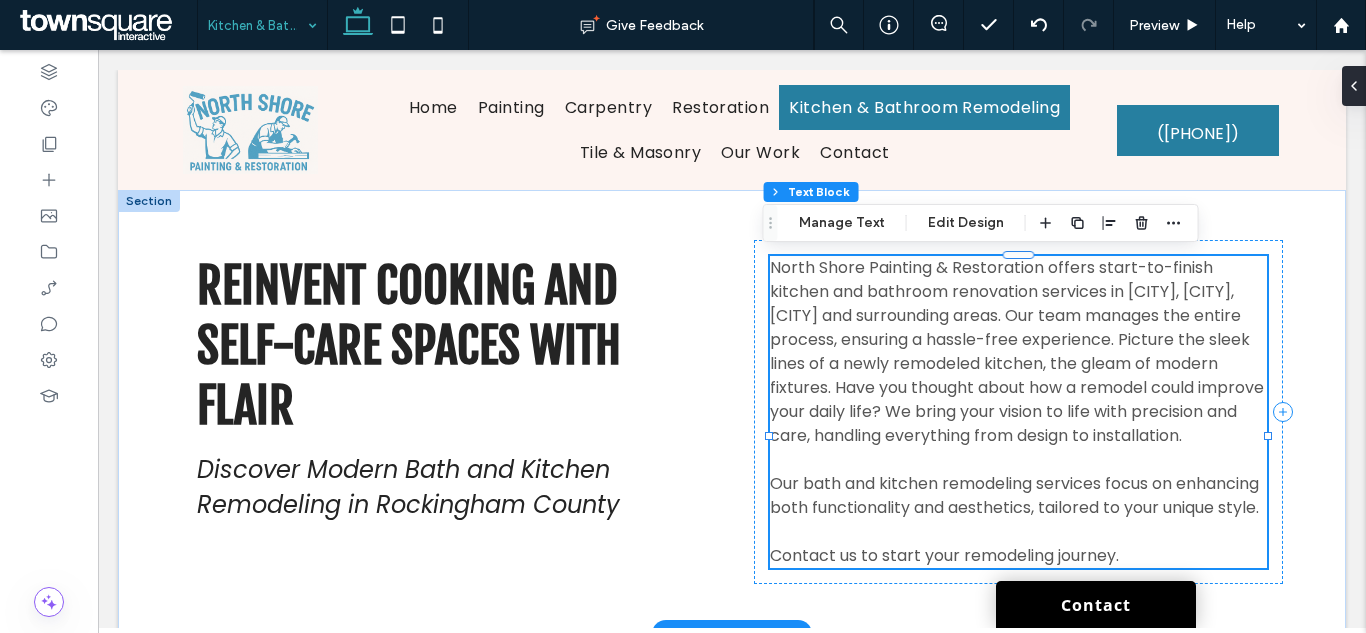 click on "North Shore Painting & Restoration offers start-to-finish kitchen and bathroom renovation services in [CITY], [CITY], [CITY] and surrounding areas. Our team manages the entire process, ensuring a hassle-free experience. Picture the sleek lines of a newly remodeled kitchen, the gleam of modern fixtures. Have you thought about how a remodel could improve your daily life? We bring your vision to life with precision and care, handling everything from design to installation." at bounding box center (1017, 351) 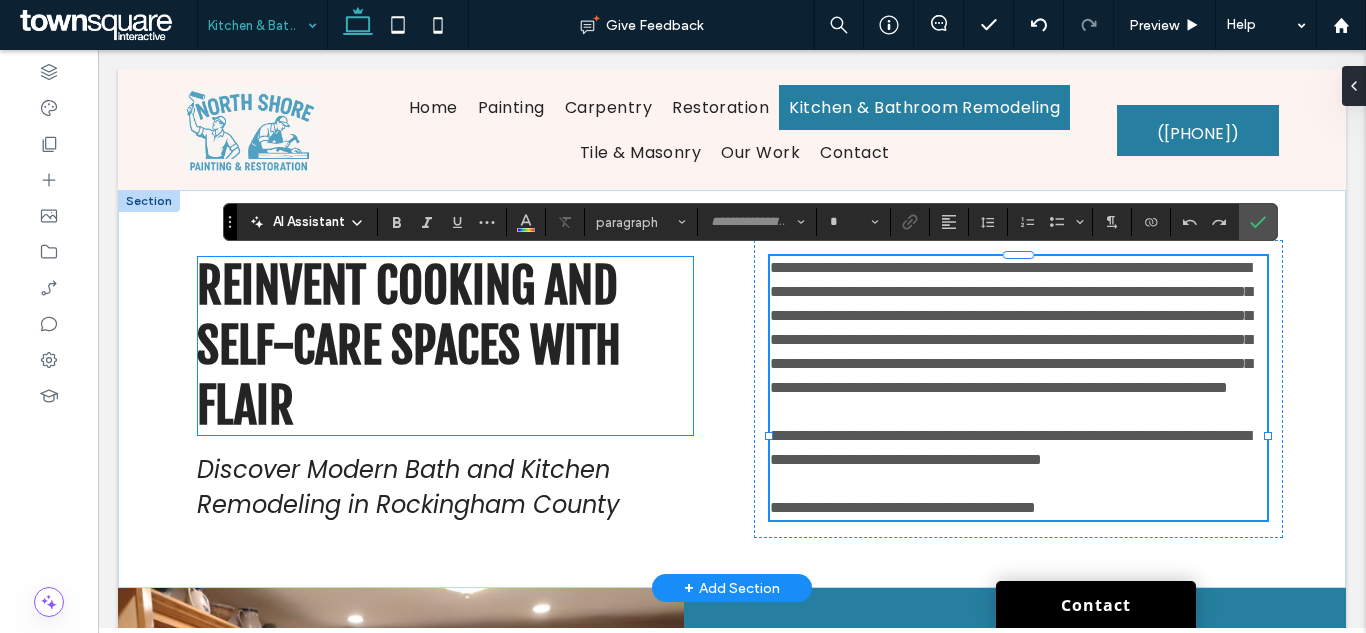 type on "*******" 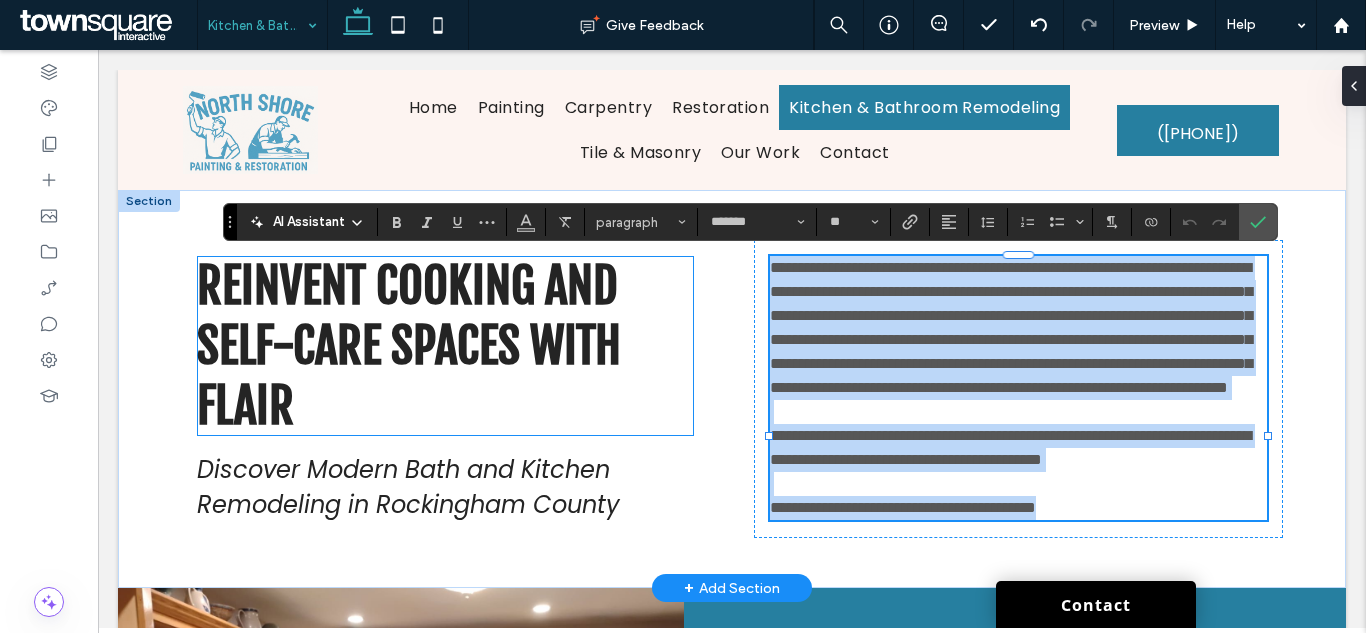 click on "Reinvent Cooking and Self-Care Spaces With Flair" at bounding box center (409, 346) 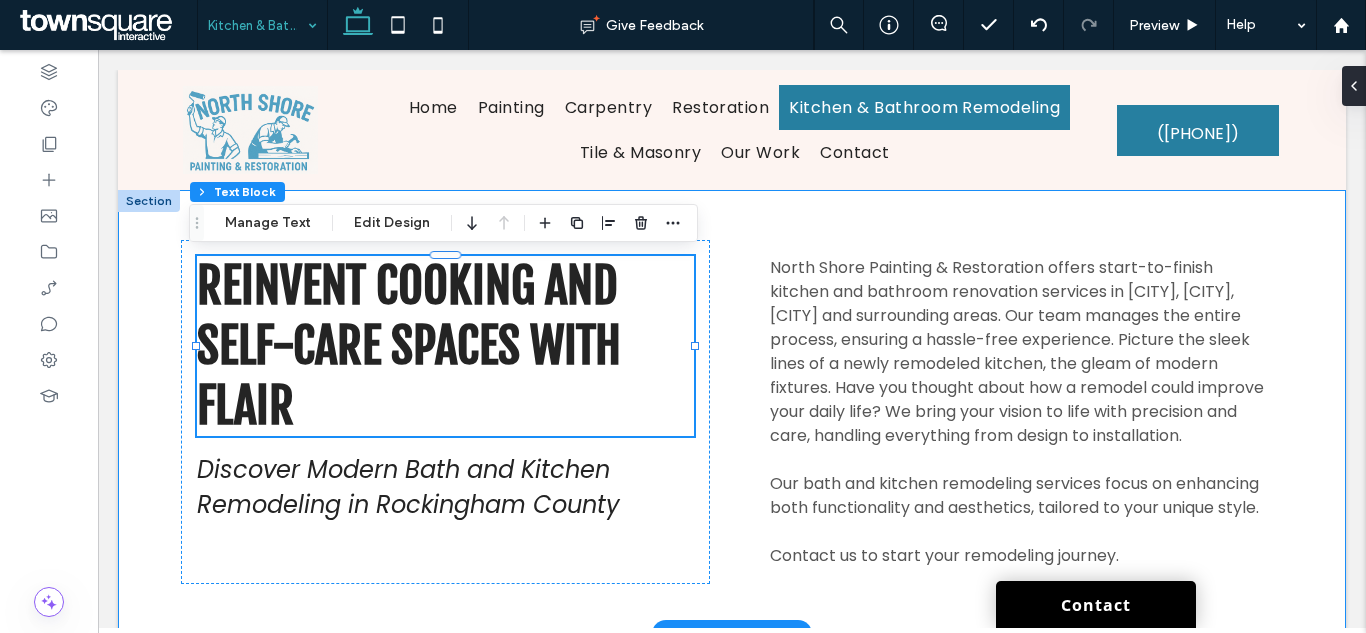 click on "Reinvent Cooking and Self-Care Spaces With Flair
Discover Modern Bath and Kitchen Remodeling in [REGION]
North Shore Painting & Restoration offers start-to-finish kitchen and bathroom renovation services in [CITY], [CITY], [CITY] and surrounding areas. Our team manages the entire process, ensuring a hassle-free experience. Picture the sleek lines of a newly remodeled kitchen, the gleam of modern fixtures. Have you thought about how a remodel could improve your daily life? We bring your vision to life with precision and care, handling everything from design to installation. Our bath and kitchen remodeling services focus on enhancing both functionality and aesthetics, tailored to your unique style. Contact us to start your remodeling journey." at bounding box center [732, 412] 